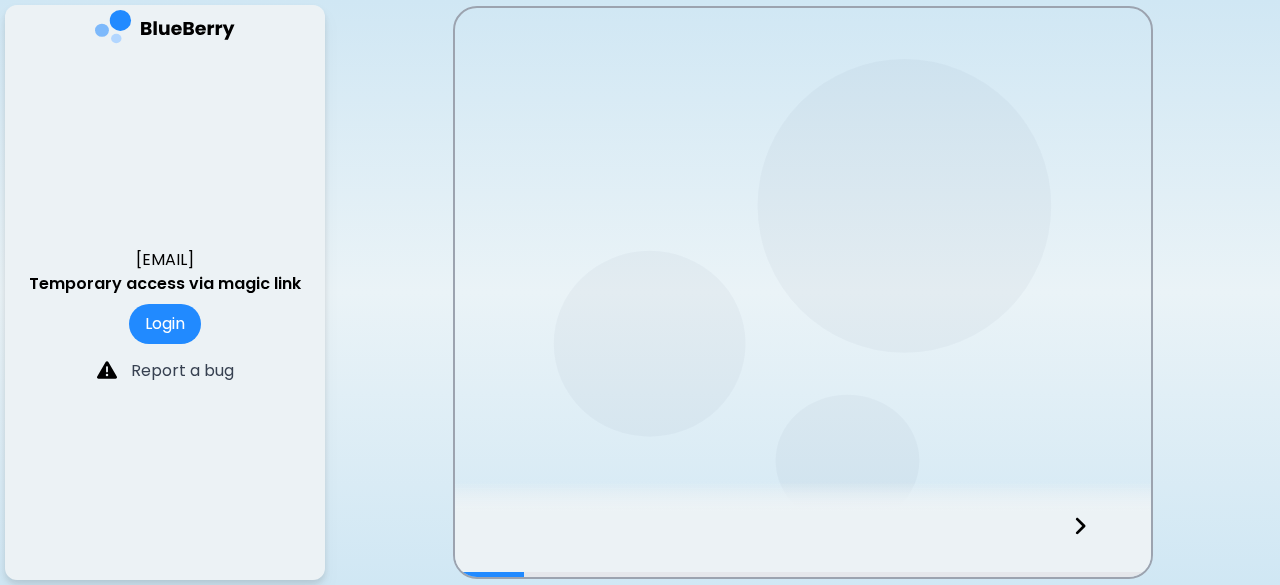scroll, scrollTop: 0, scrollLeft: 0, axis: both 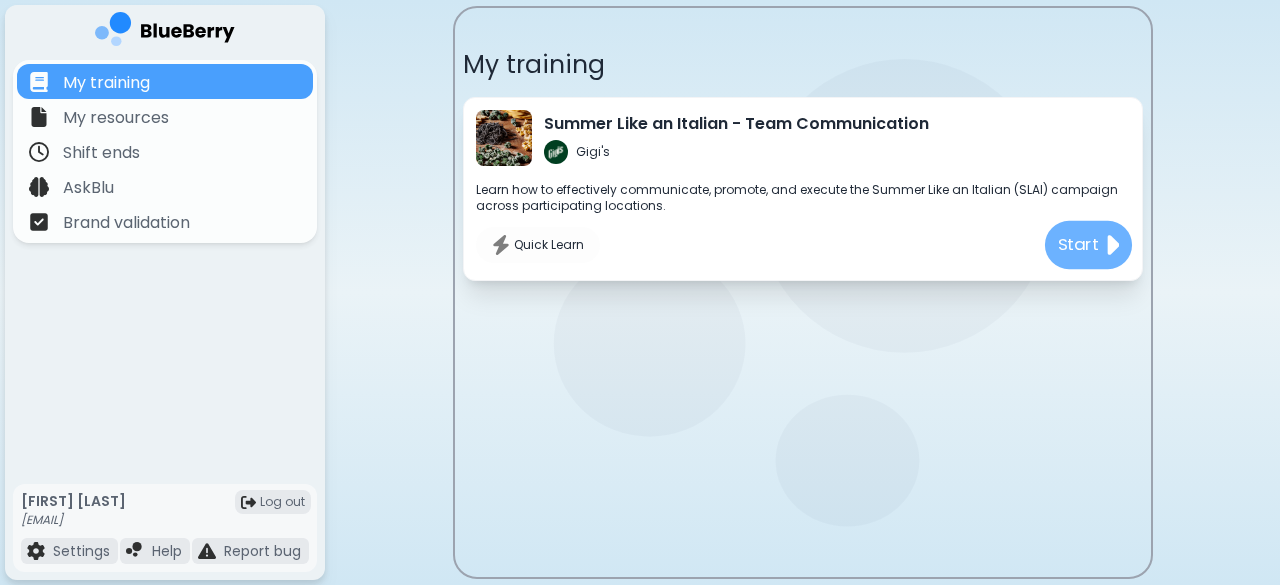 click on "Start" at bounding box center [1078, 244] 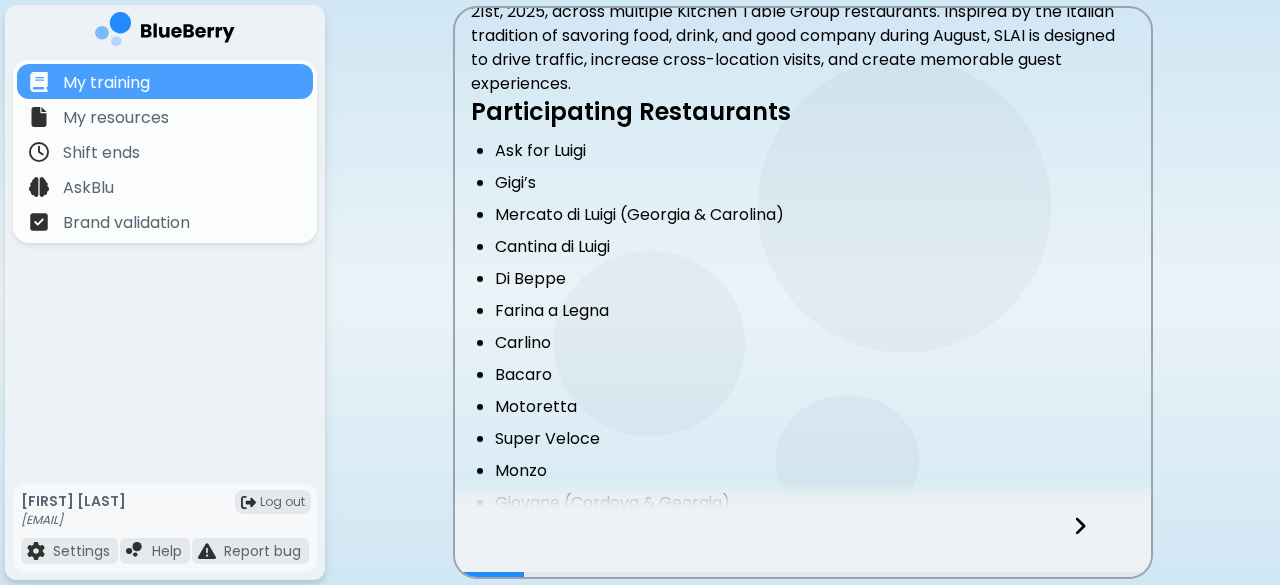 scroll, scrollTop: 447, scrollLeft: 0, axis: vertical 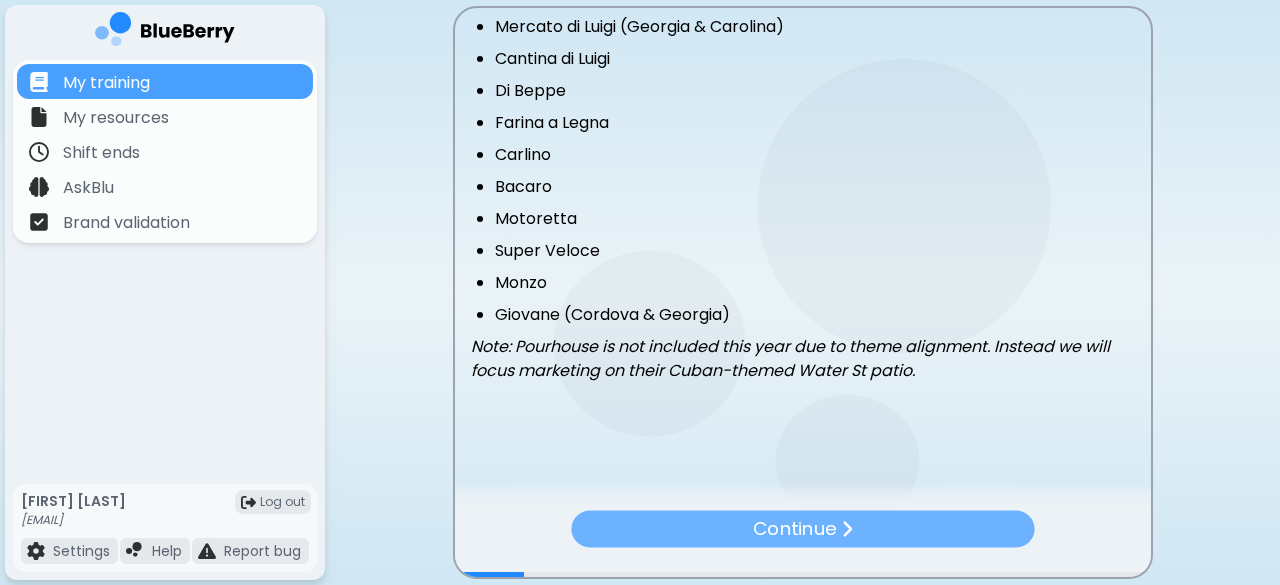 click on "Continue" at bounding box center (802, 529) 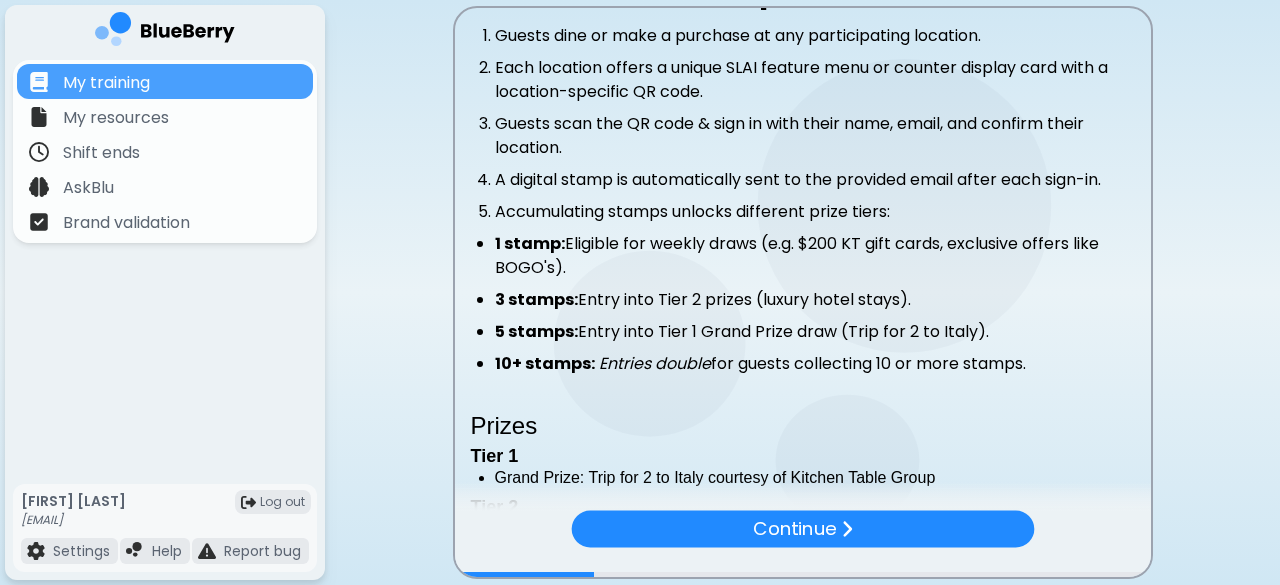 scroll, scrollTop: 690, scrollLeft: 0, axis: vertical 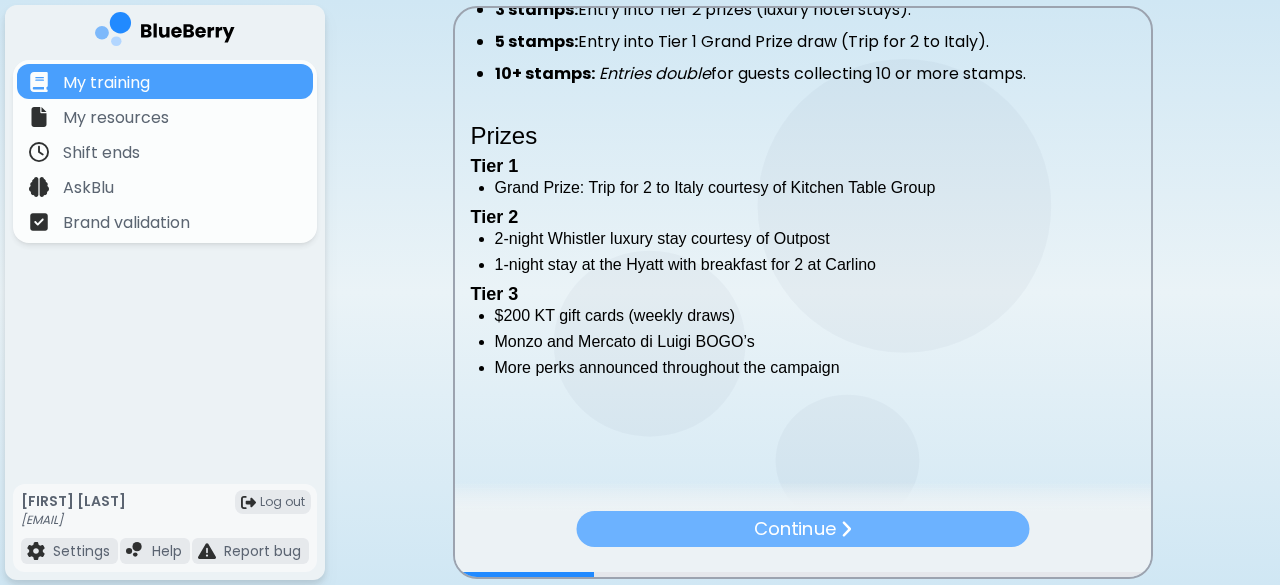 click on "Continue" at bounding box center (802, 529) 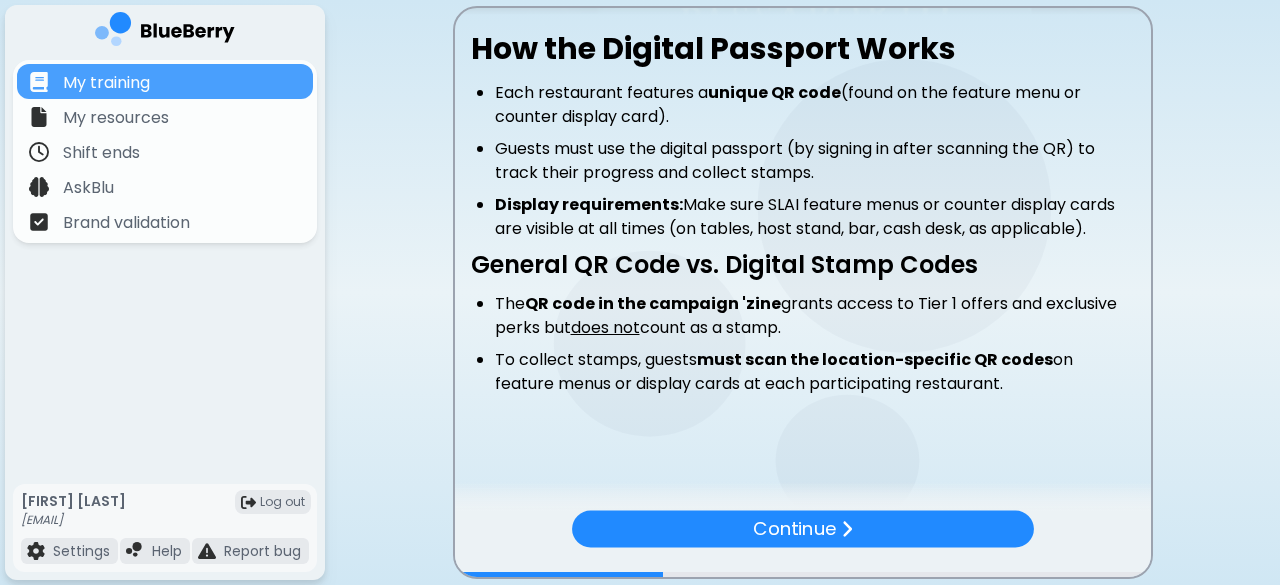 scroll, scrollTop: 364, scrollLeft: 0, axis: vertical 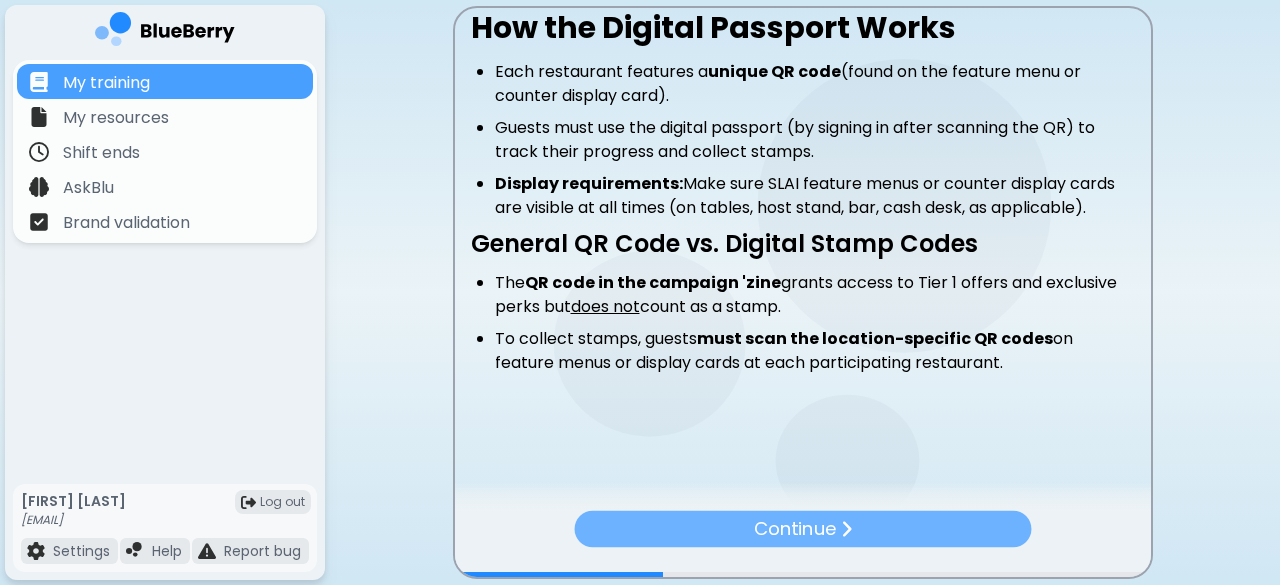 click on "Continue" at bounding box center (802, 529) 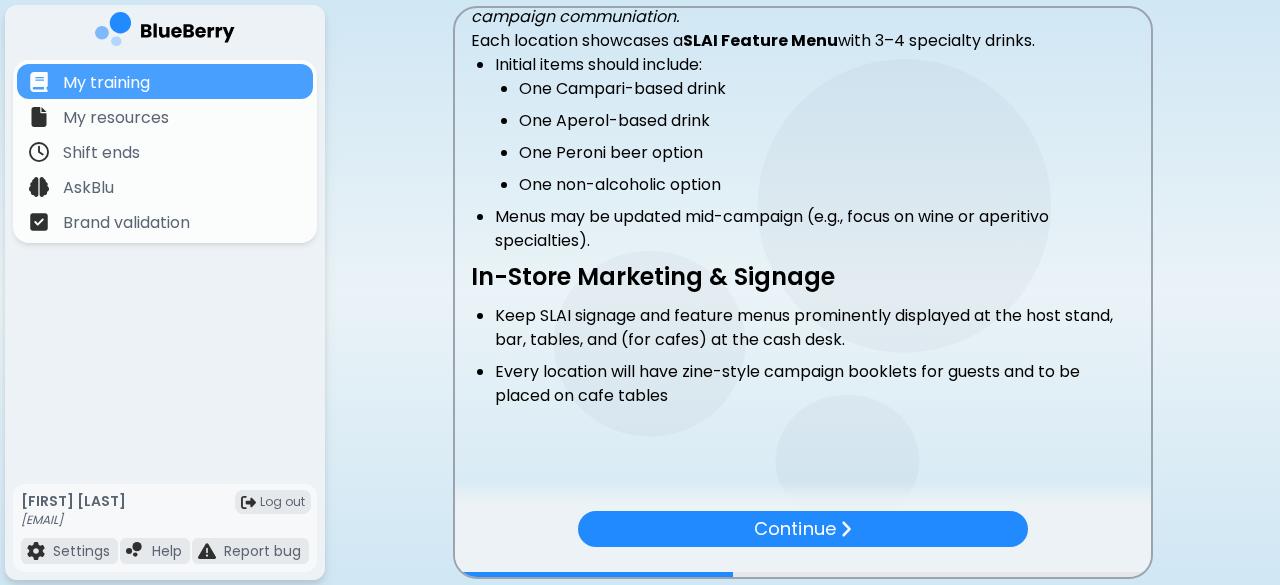 scroll, scrollTop: 500, scrollLeft: 0, axis: vertical 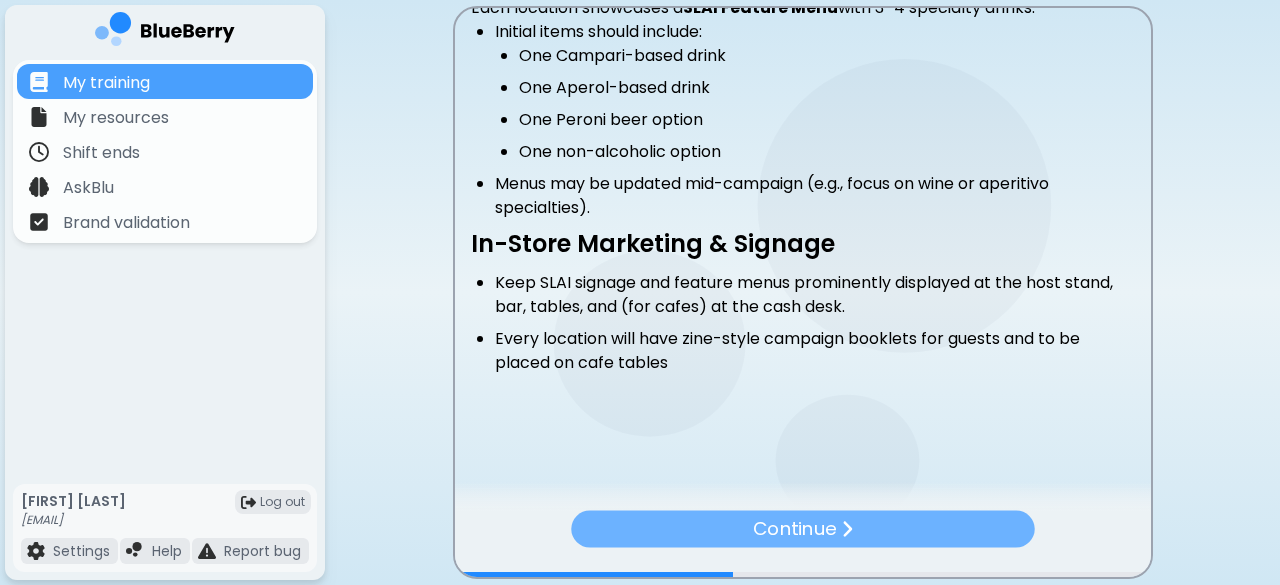 click on "Continue" at bounding box center (794, 529) 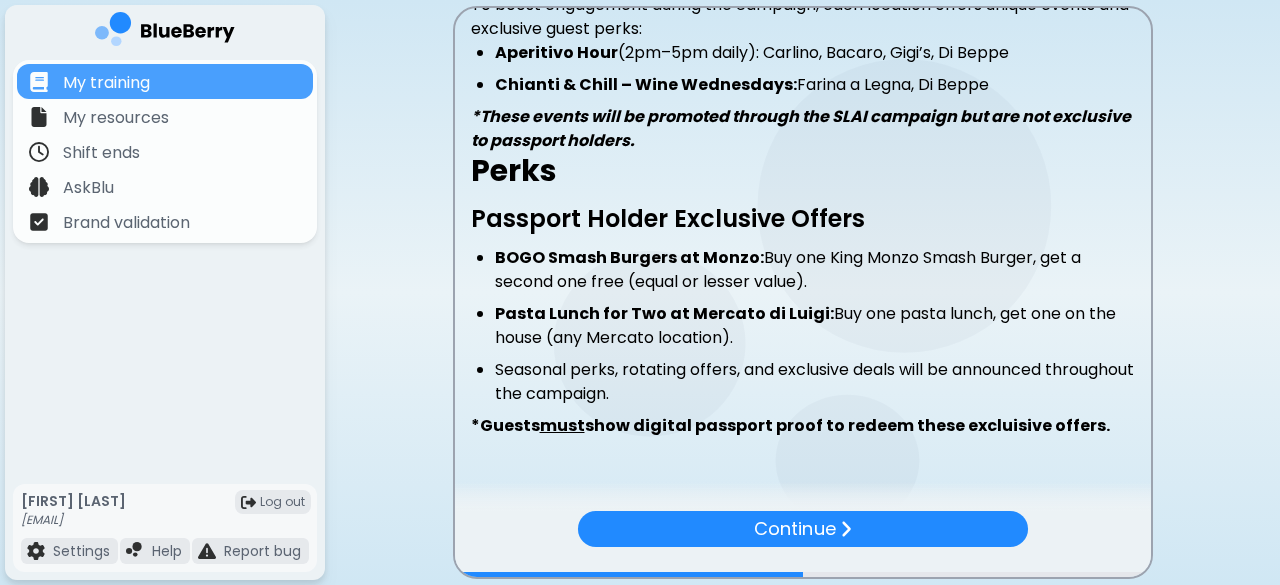 scroll, scrollTop: 432, scrollLeft: 0, axis: vertical 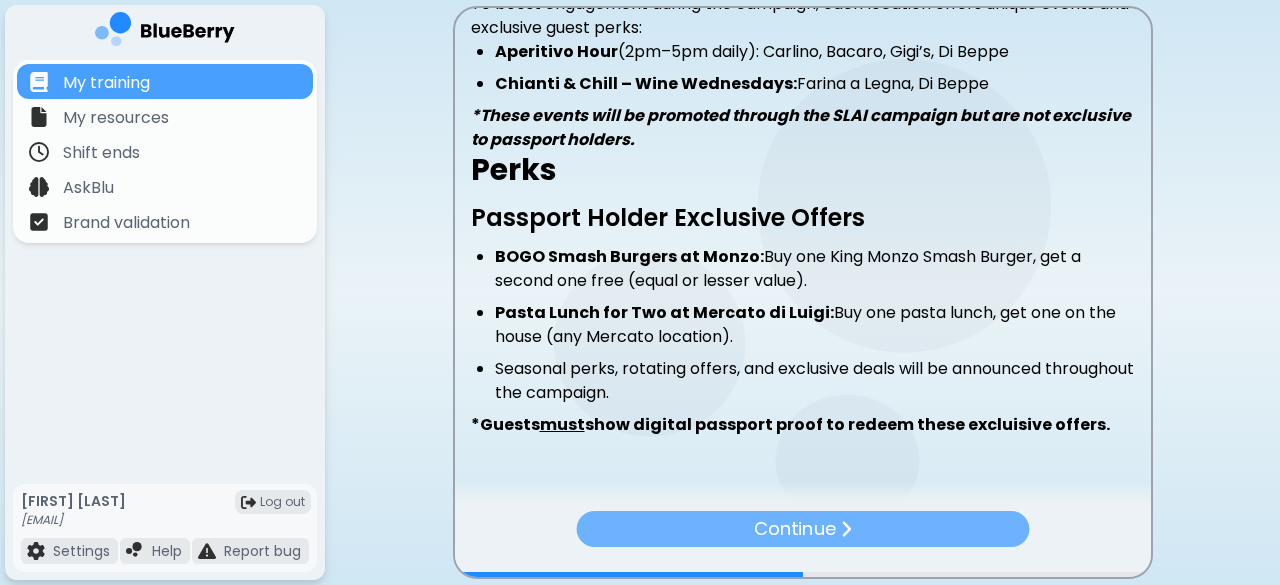 click on "Continue" at bounding box center [795, 529] 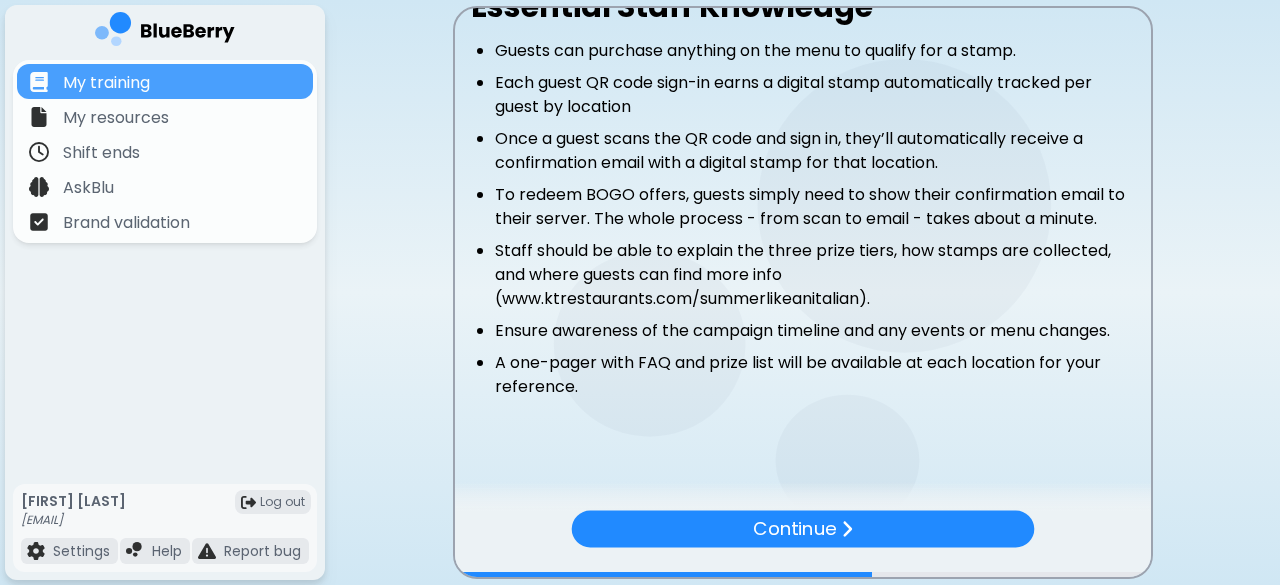 scroll, scrollTop: 387, scrollLeft: 0, axis: vertical 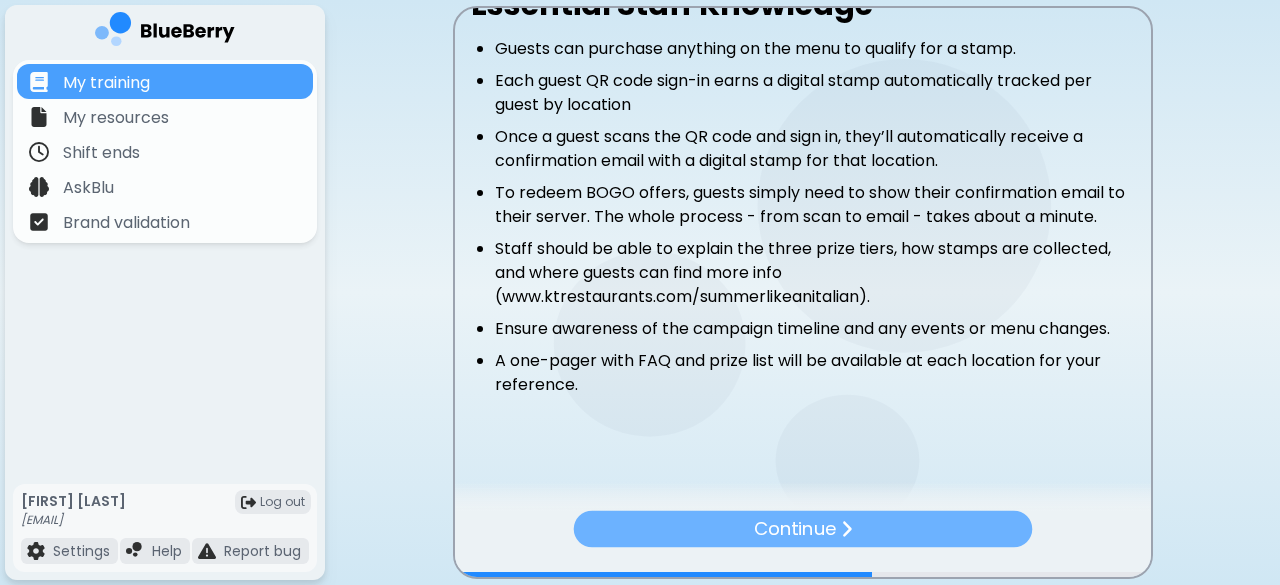 click on "Continue" at bounding box center (794, 529) 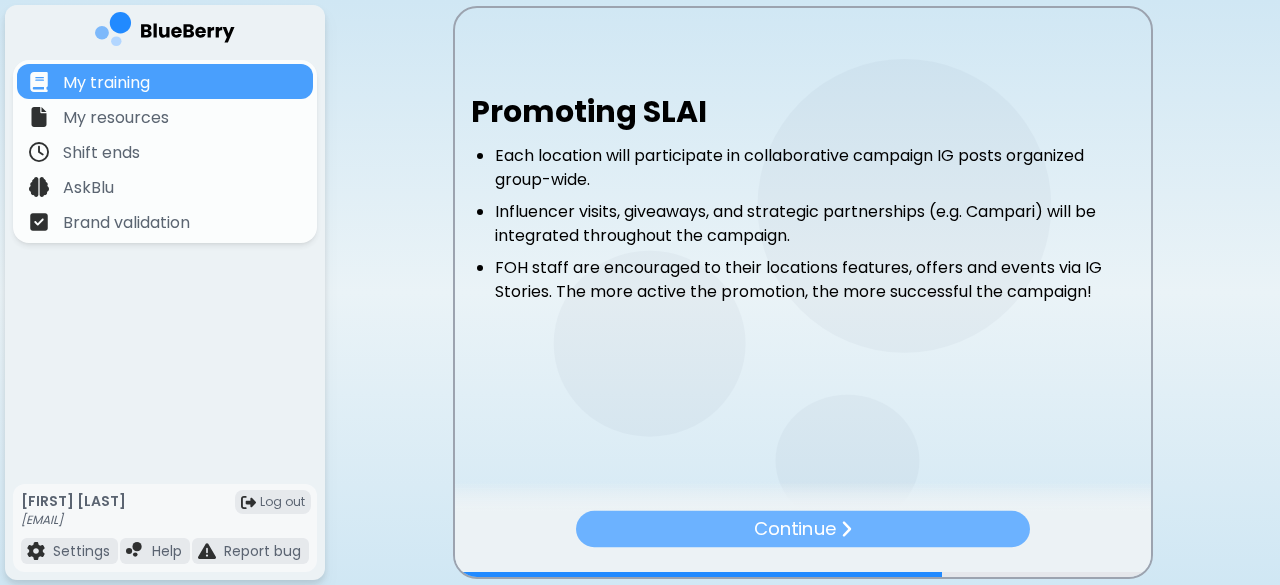 click on "Continue" at bounding box center (795, 529) 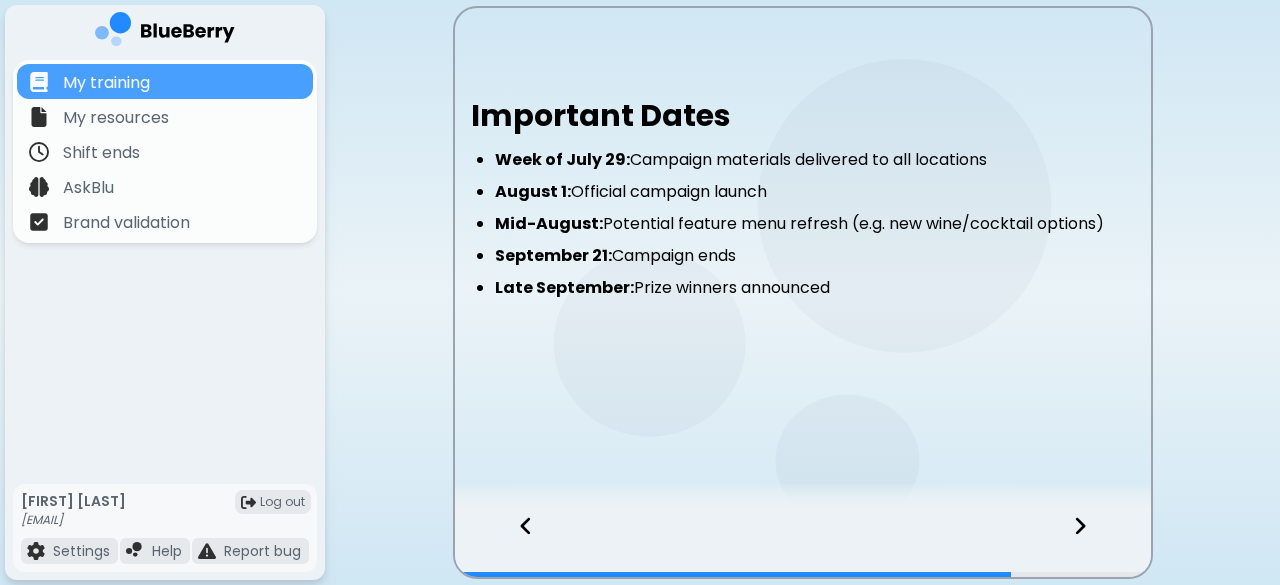 click at bounding box center [1092, 544] 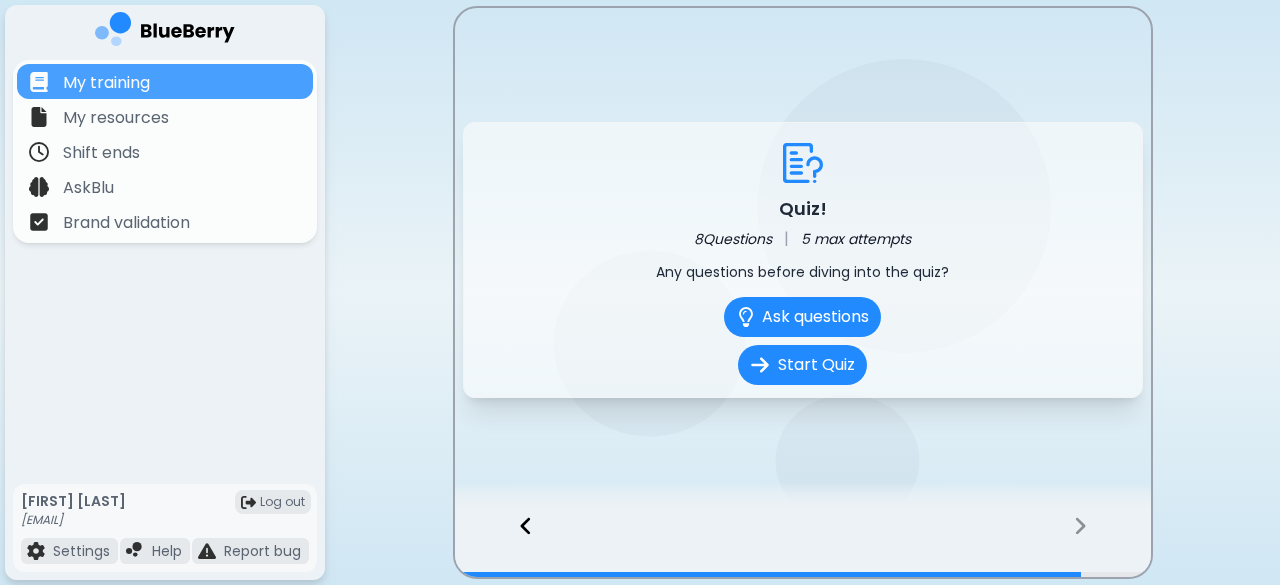 click at bounding box center (516, 544) 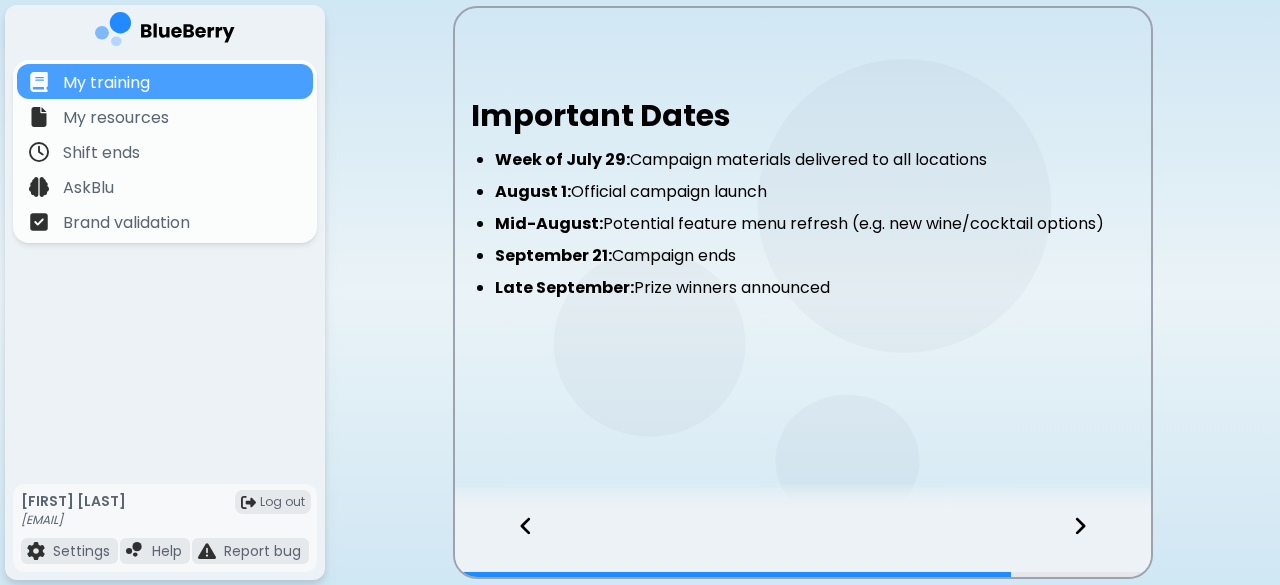 click at bounding box center [516, 544] 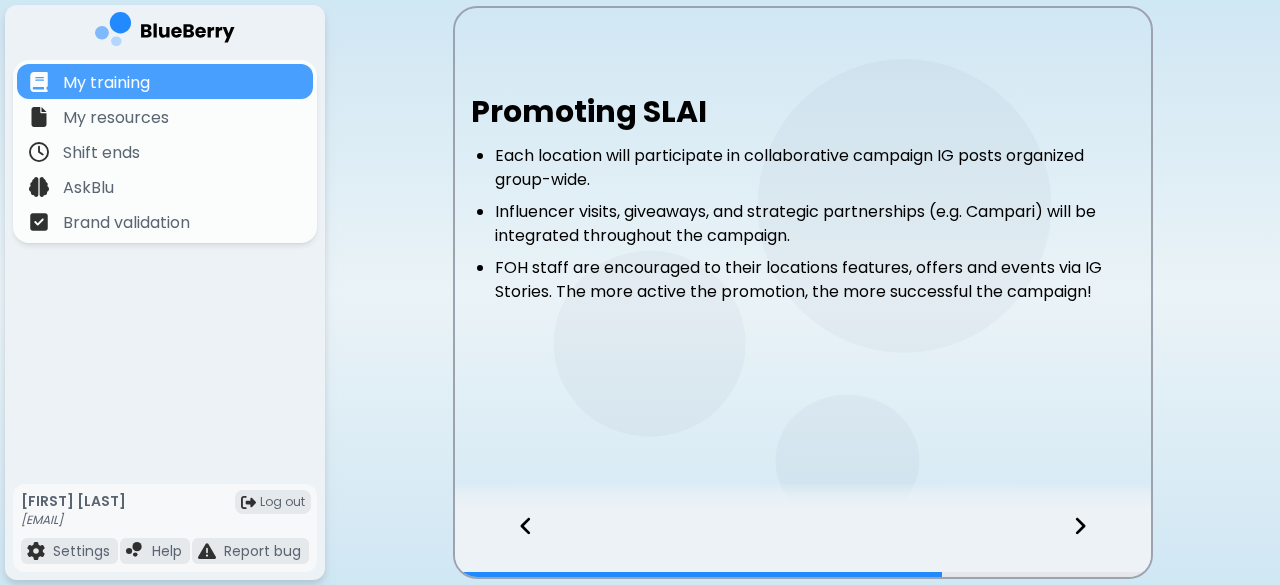 click 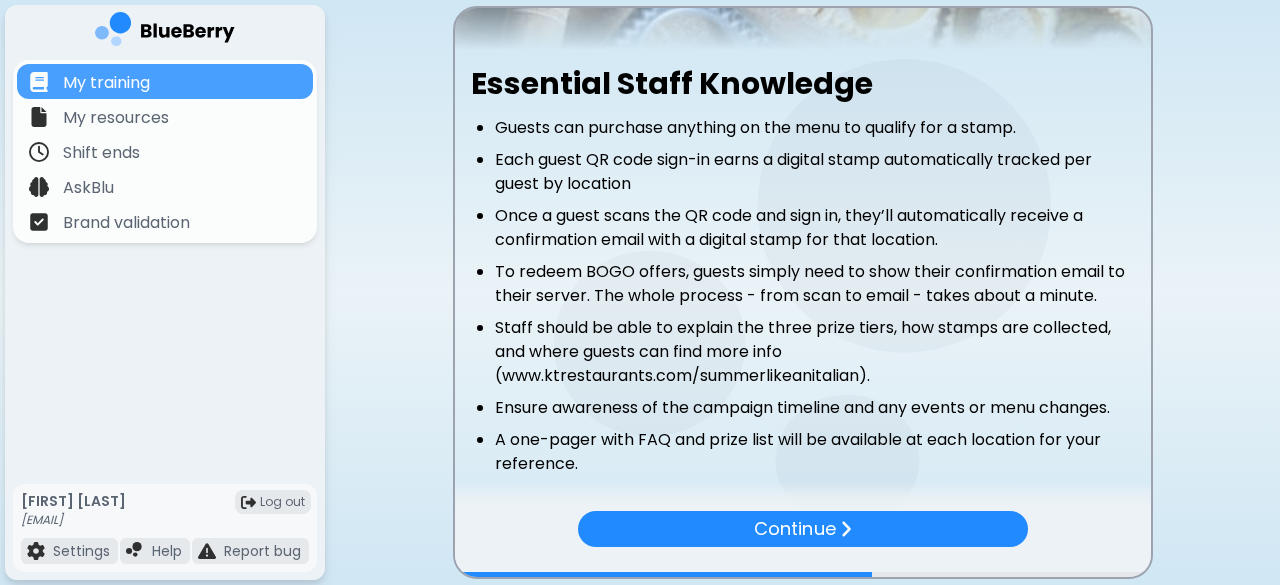 scroll, scrollTop: 408, scrollLeft: 0, axis: vertical 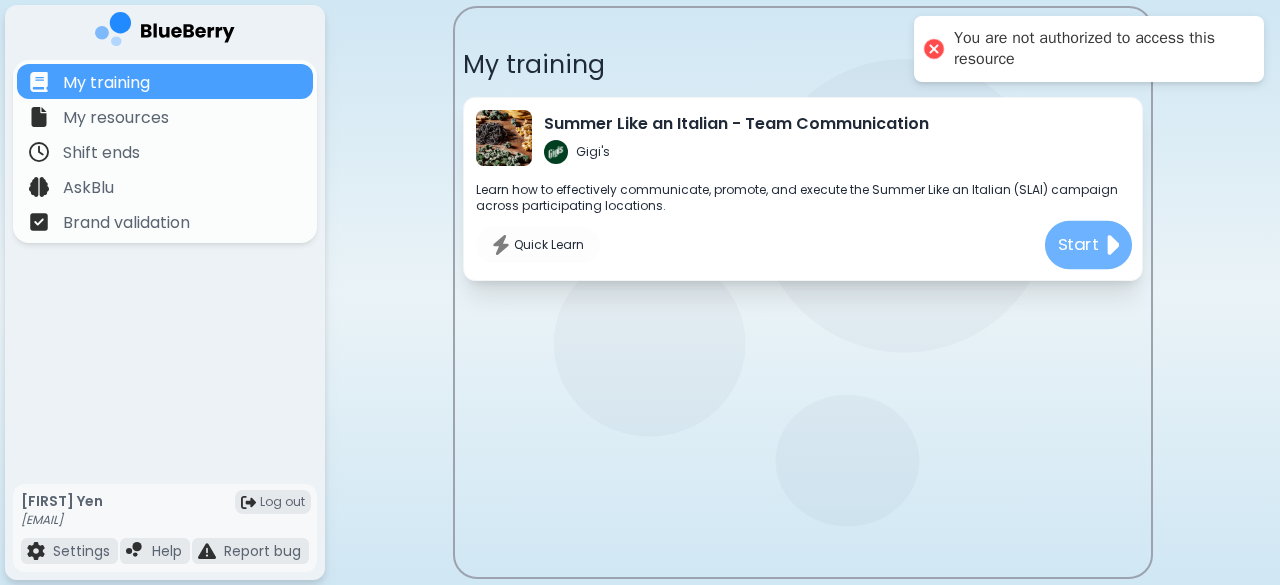 click on "Start" at bounding box center [1078, 244] 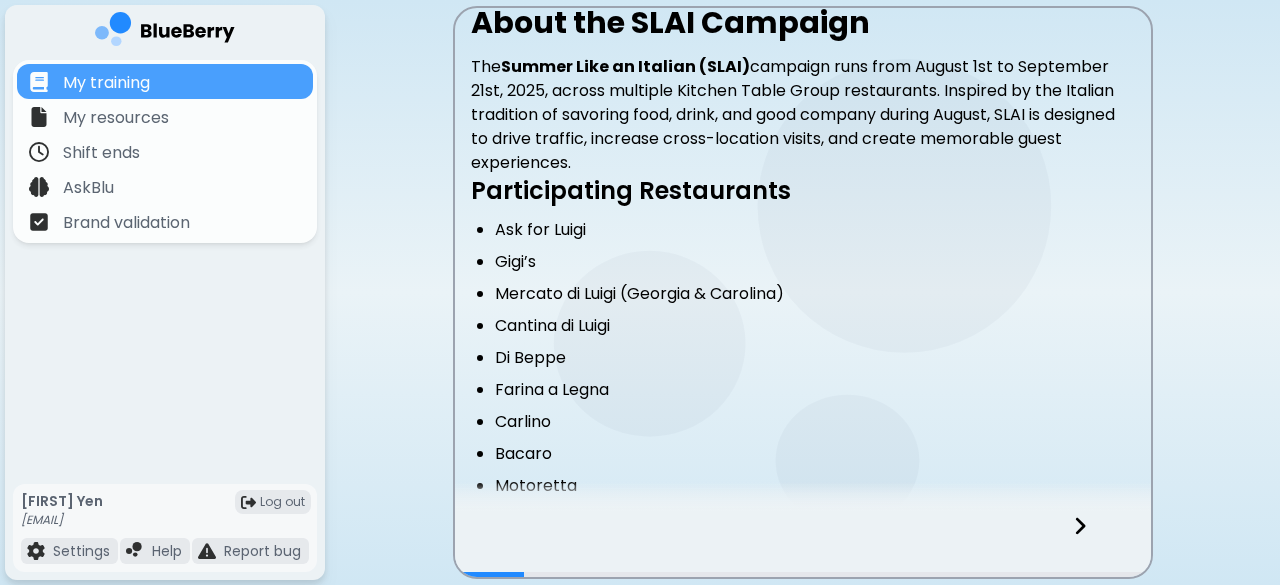 scroll, scrollTop: 370, scrollLeft: 0, axis: vertical 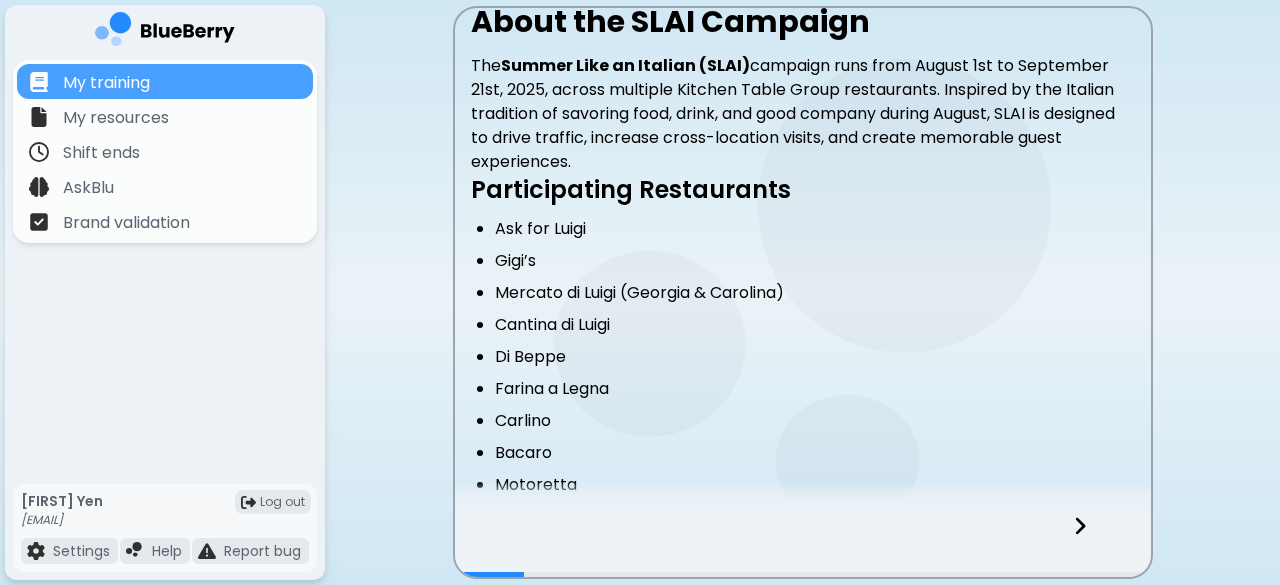 click 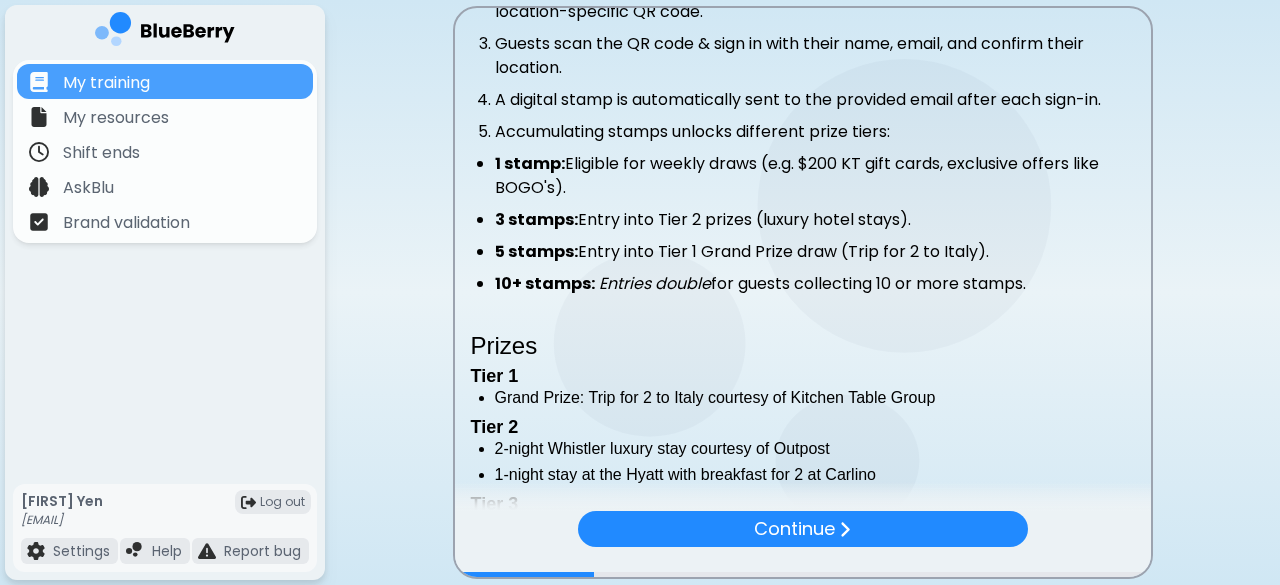 scroll, scrollTop: 690, scrollLeft: 0, axis: vertical 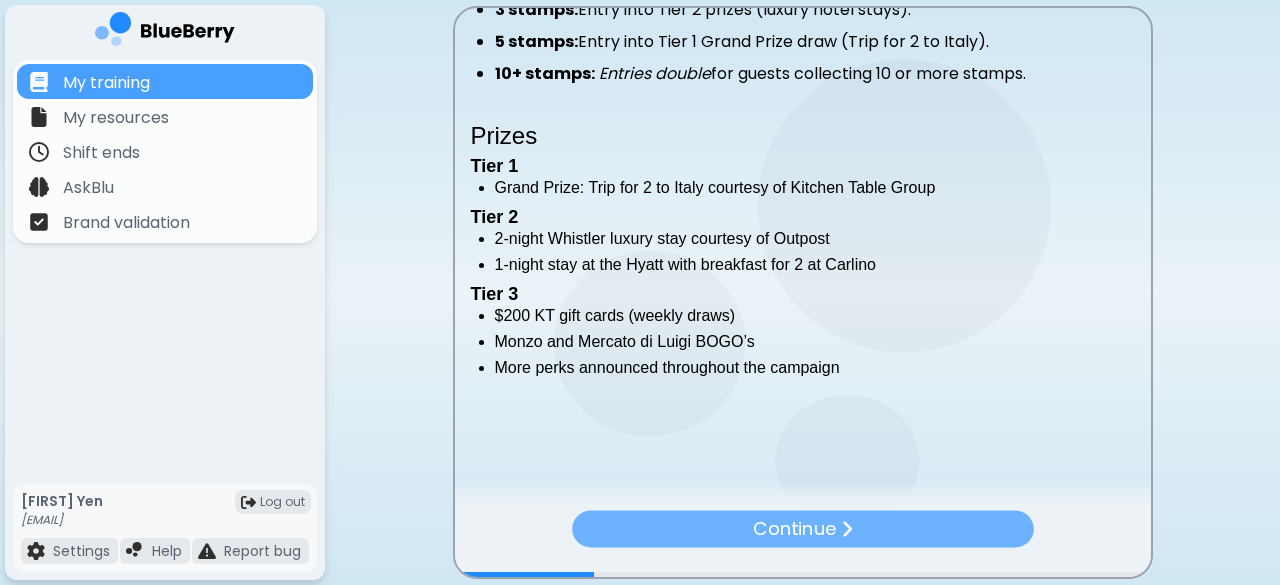 click on "Continue" at bounding box center (794, 529) 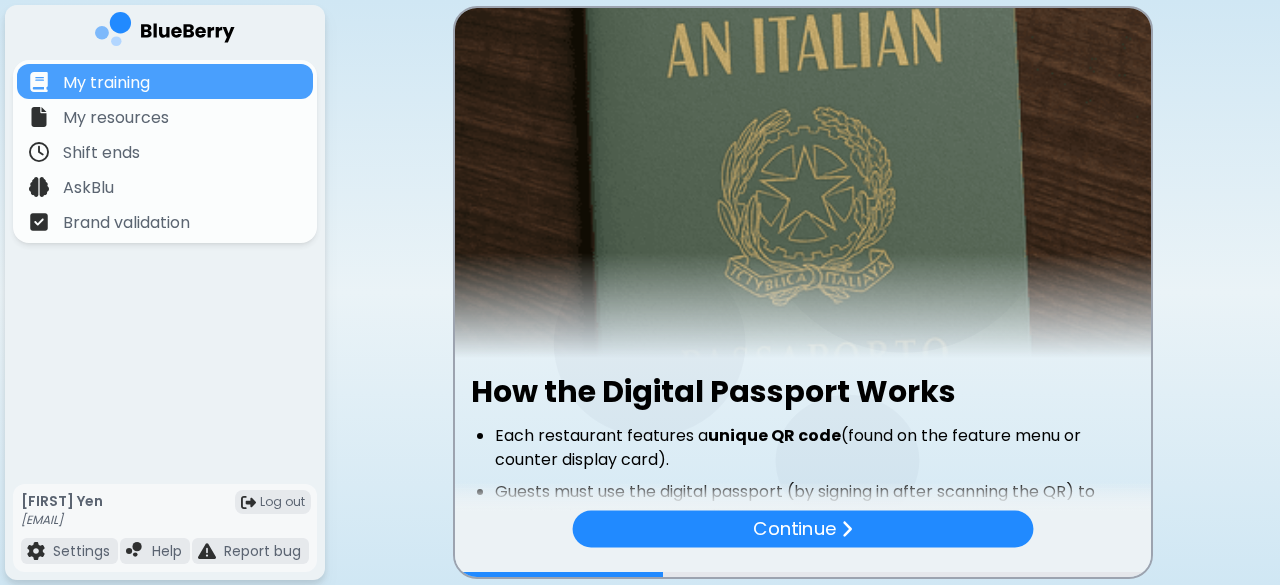 click on "Continue" at bounding box center (794, 529) 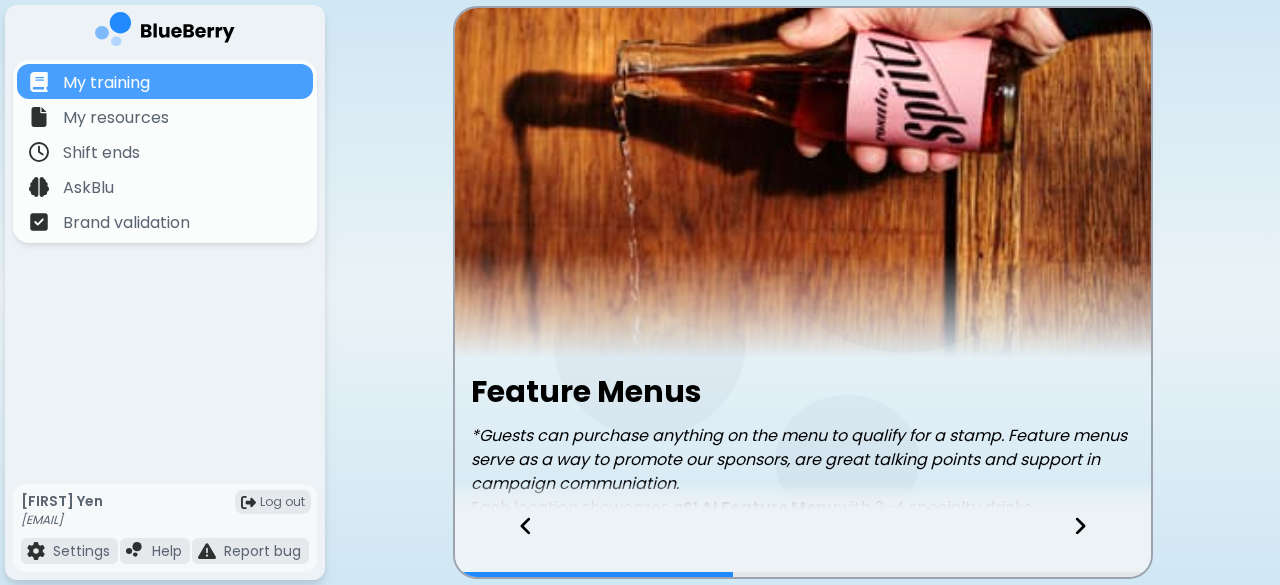 click 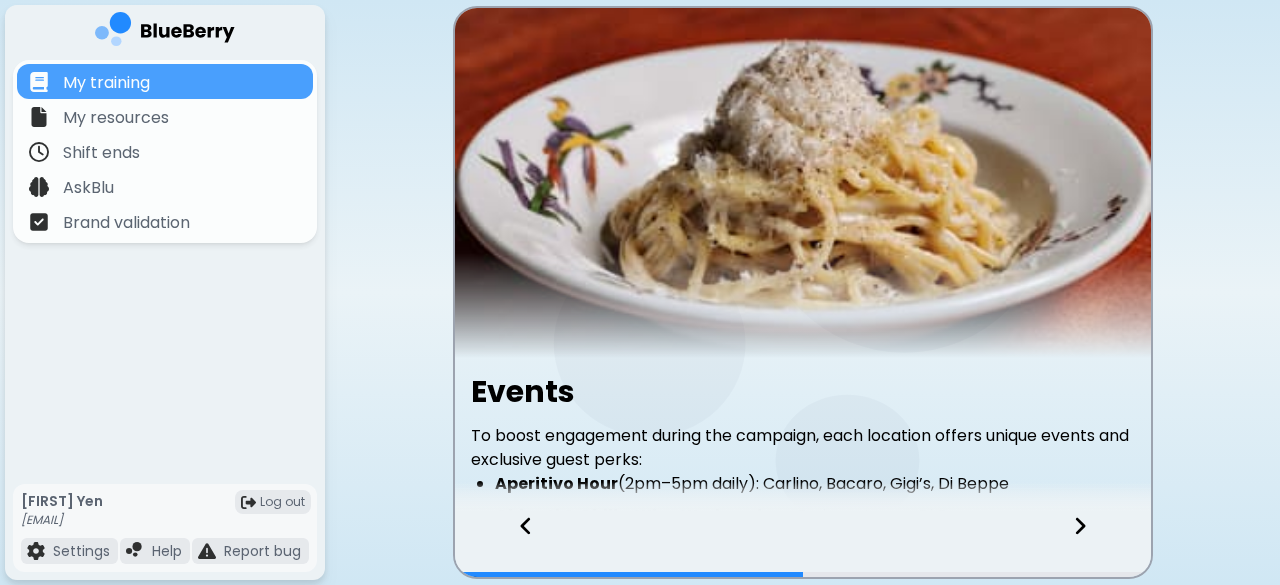 click 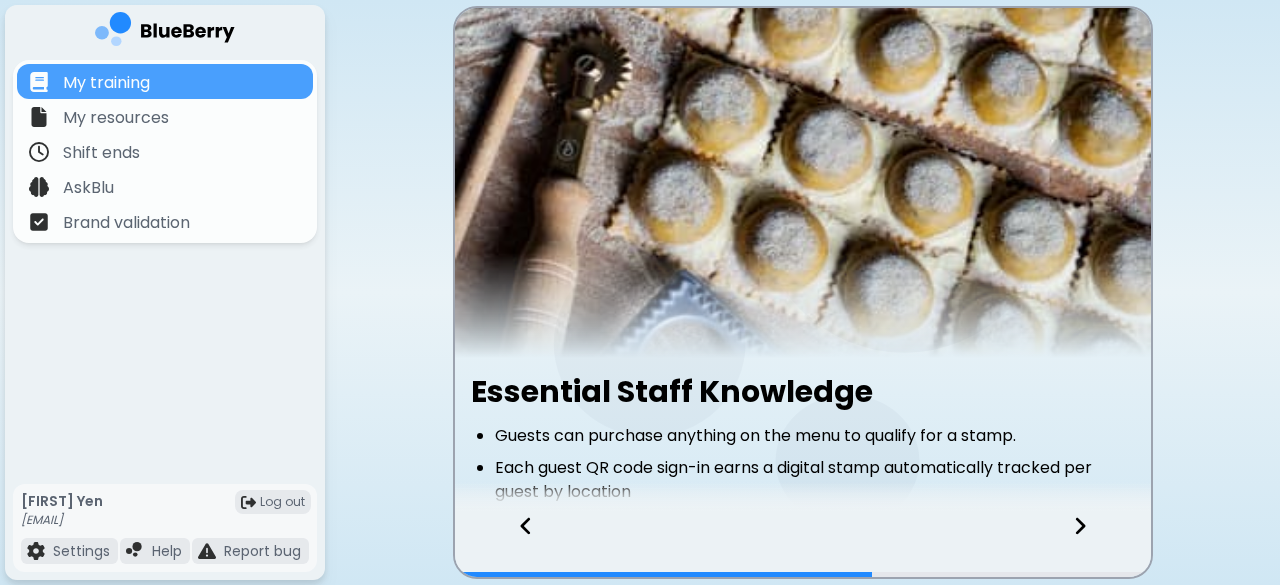 click 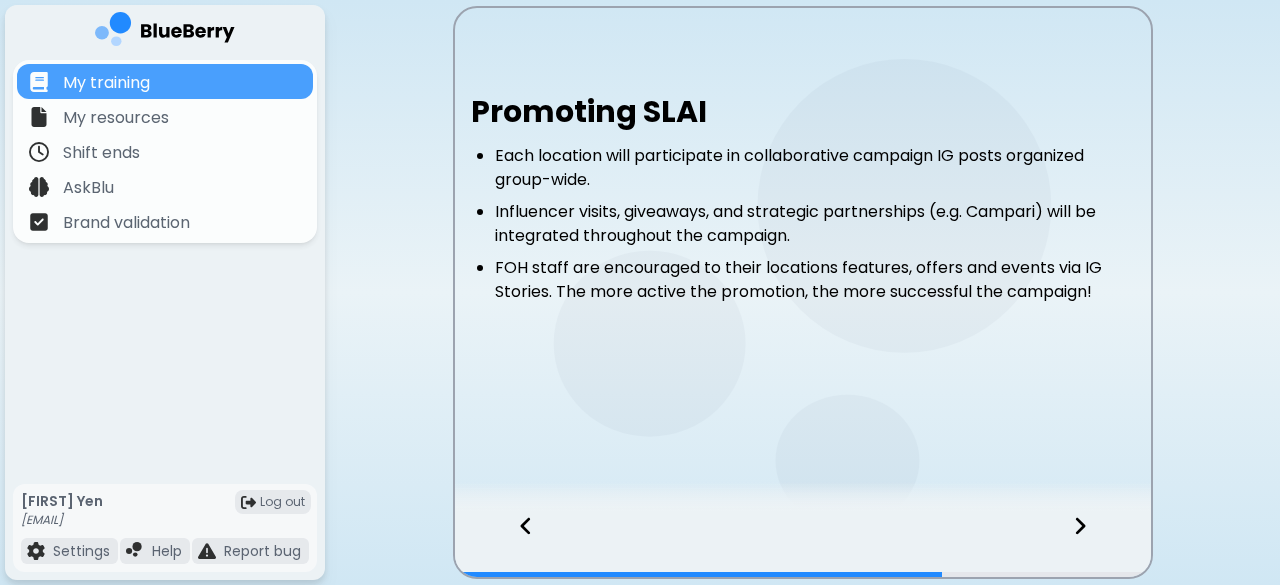 click 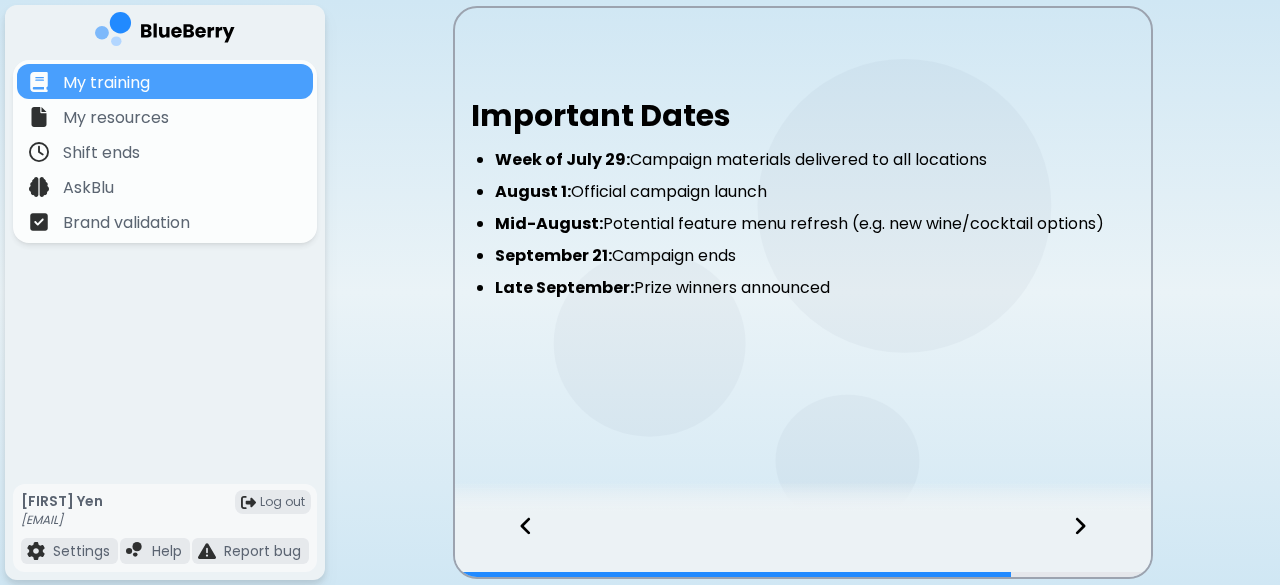 click 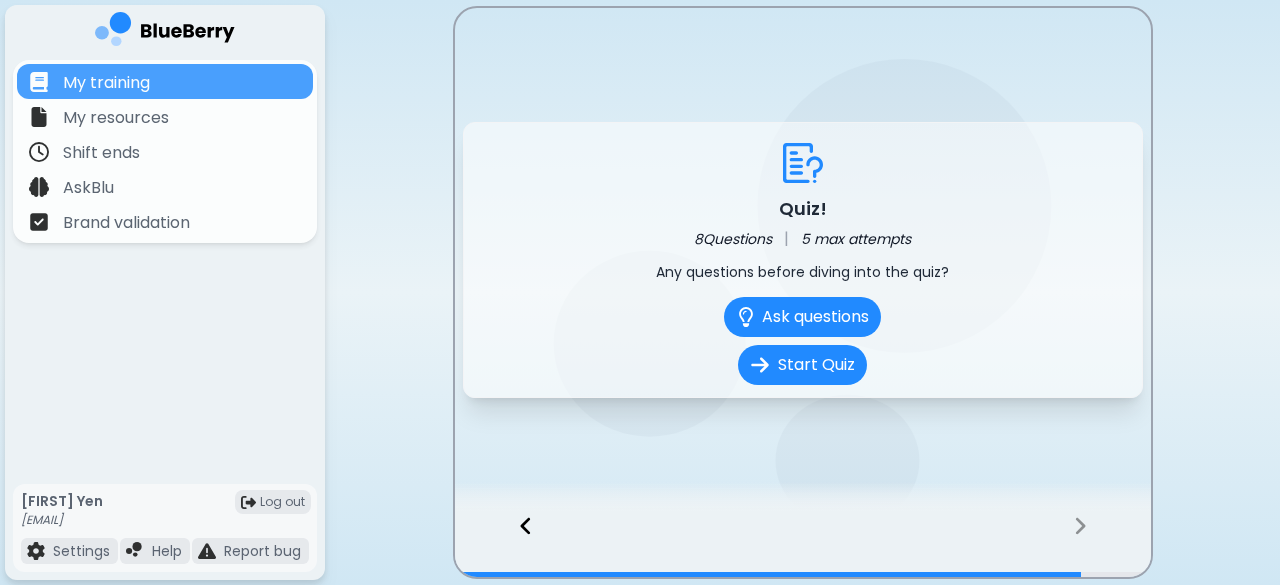 click on "Quiz! 8  Questions | 5 max attempts Any questions before diving into the quiz? Ask questions Start Quiz" at bounding box center [803, 292] 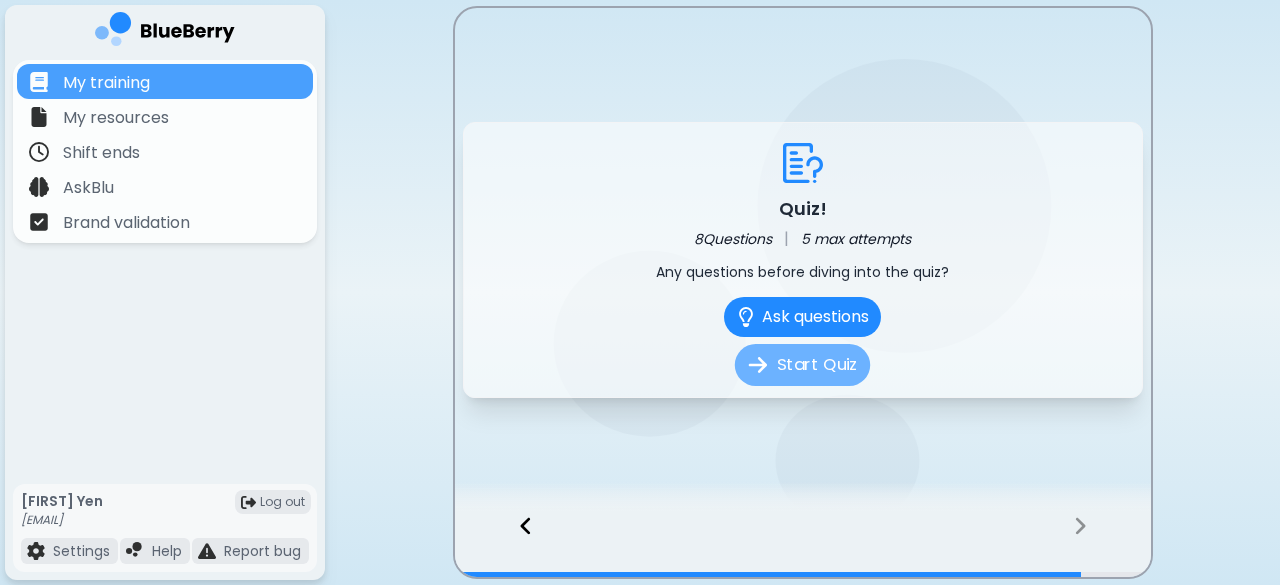 click on "Start Quiz" at bounding box center (802, 365) 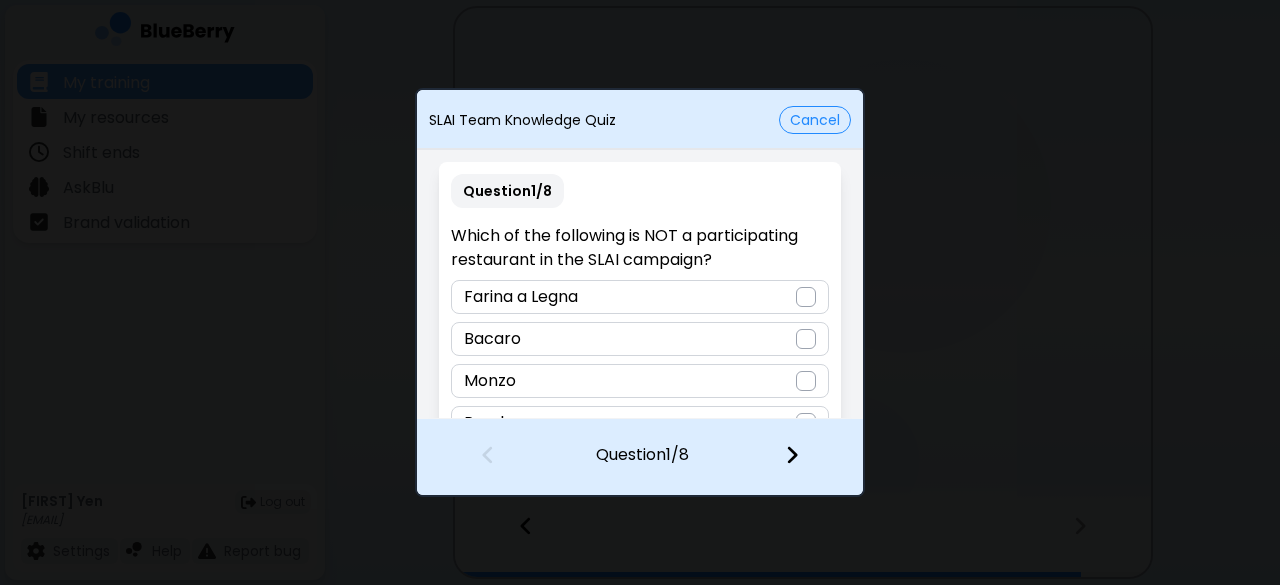 scroll, scrollTop: 46, scrollLeft: 0, axis: vertical 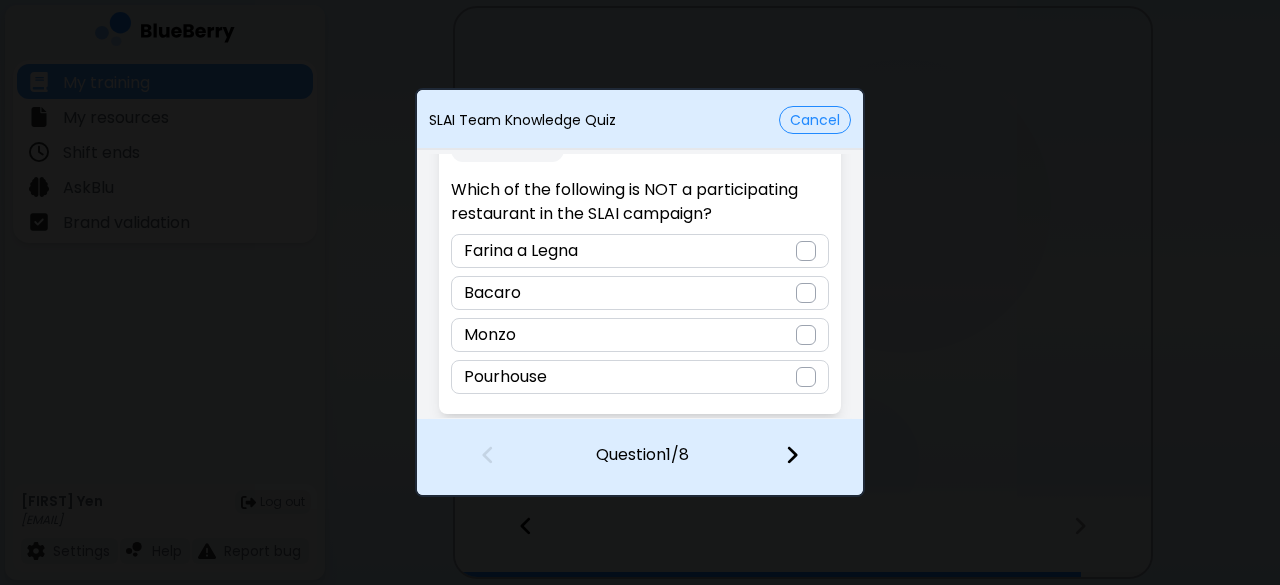 click at bounding box center [806, 377] 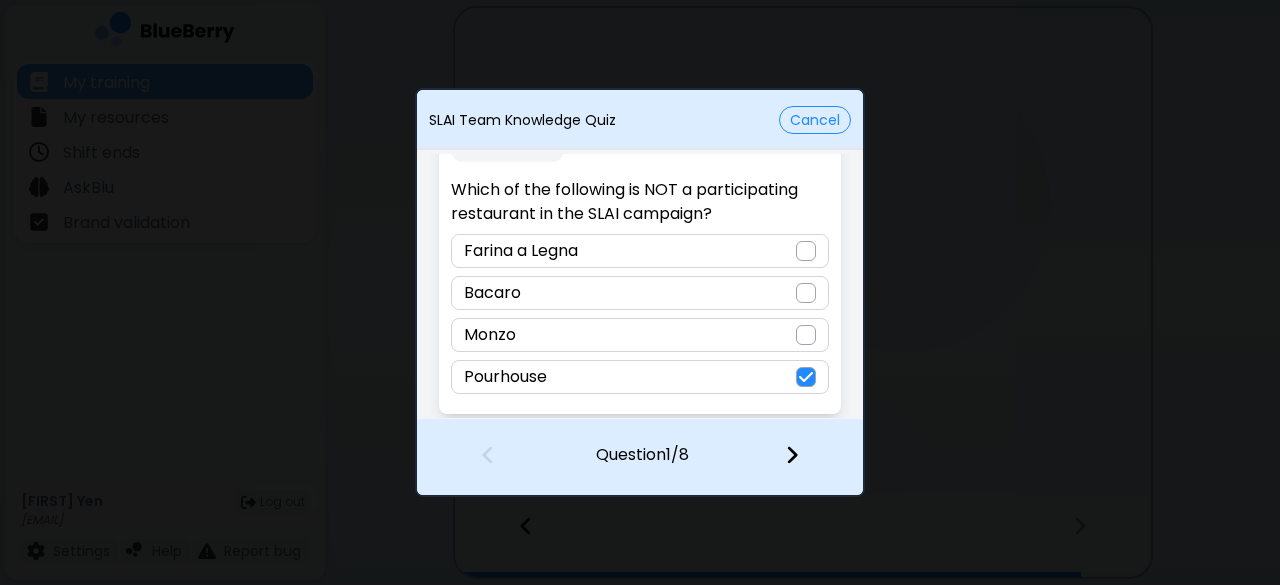 click at bounding box center [792, 455] 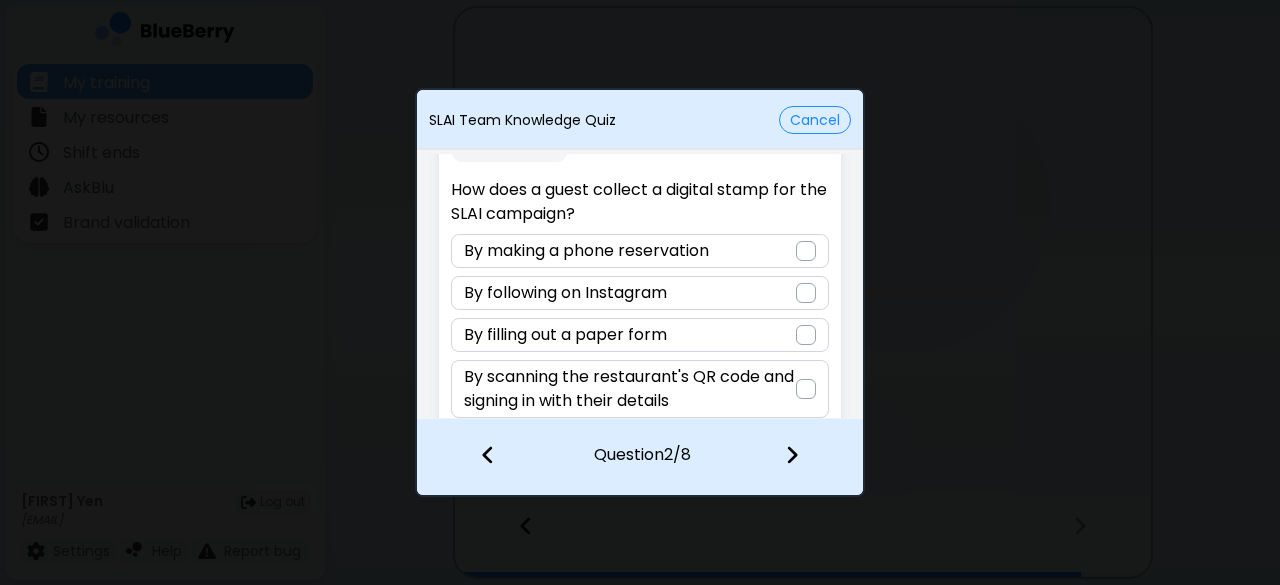 click at bounding box center (806, 389) 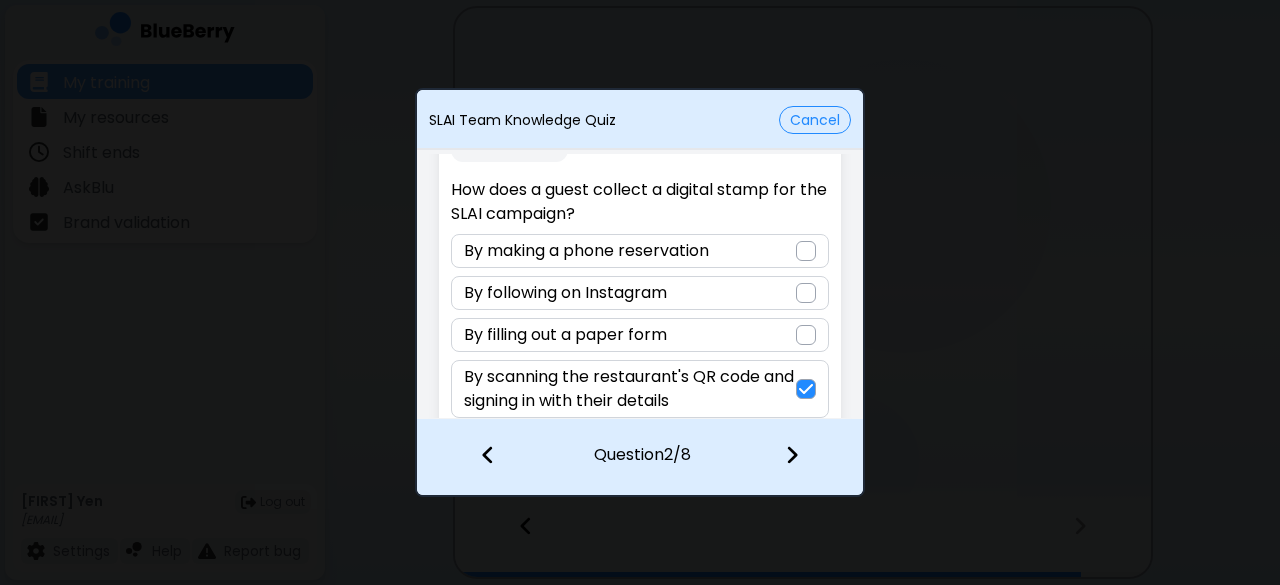 scroll, scrollTop: 70, scrollLeft: 0, axis: vertical 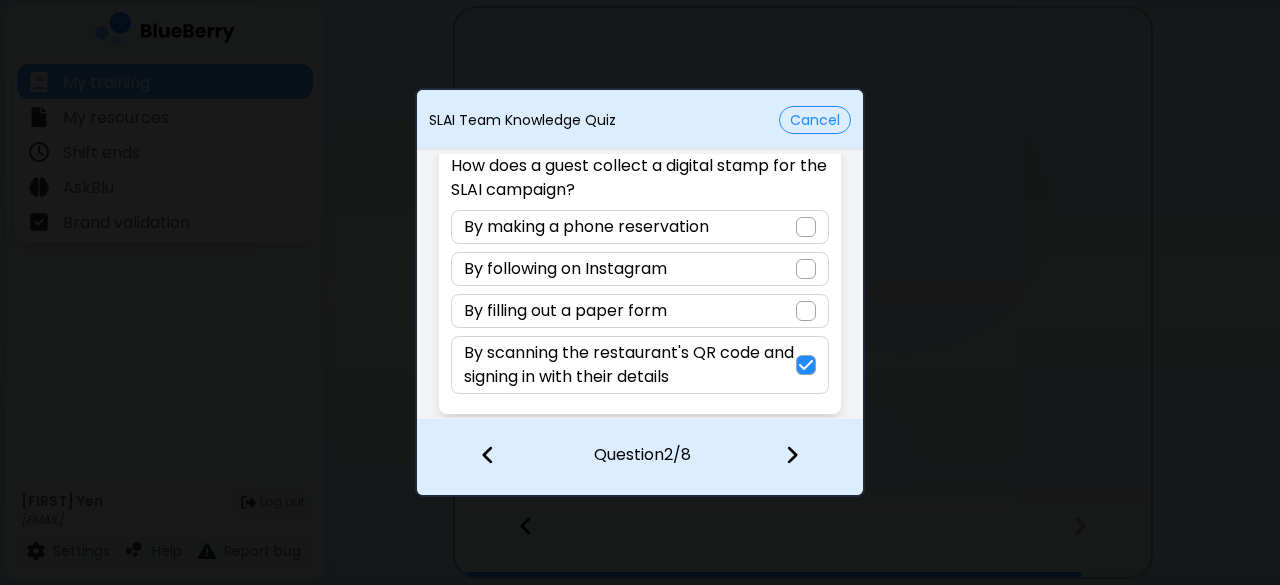 click at bounding box center [792, 455] 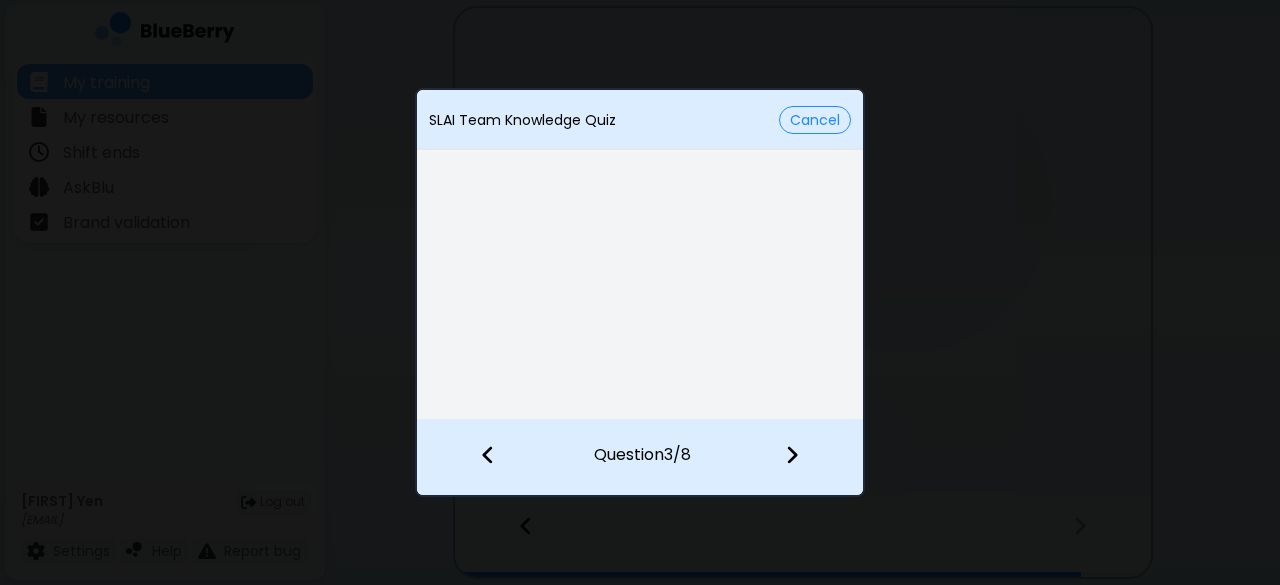 scroll, scrollTop: 46, scrollLeft: 0, axis: vertical 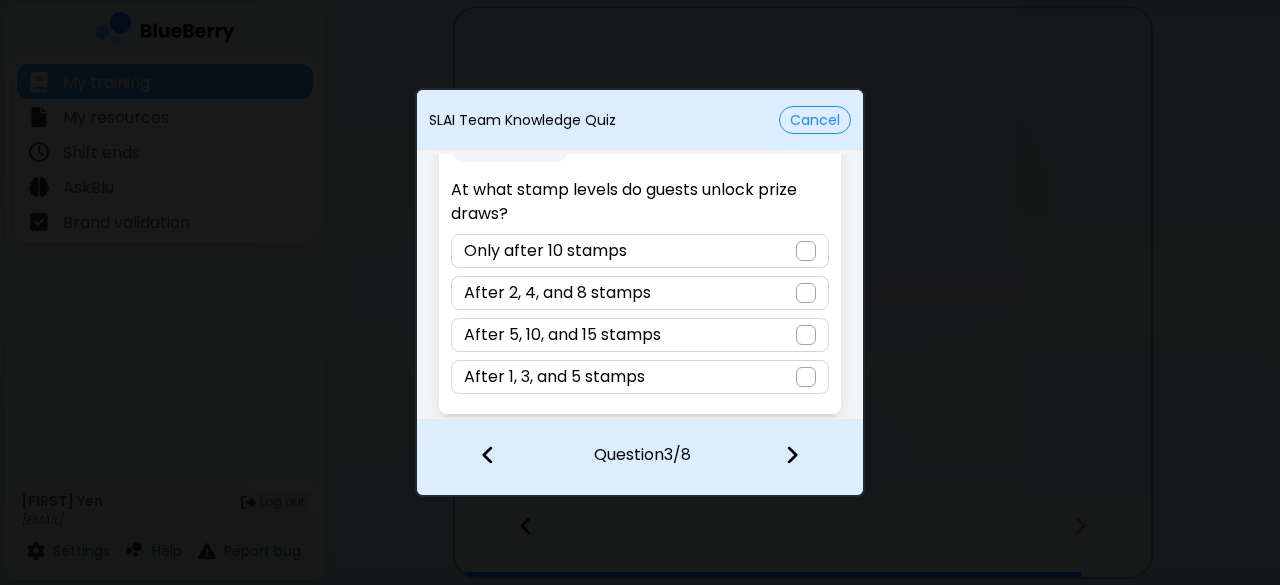 click on "After 1, 3, and 5 stamps" at bounding box center [639, 377] 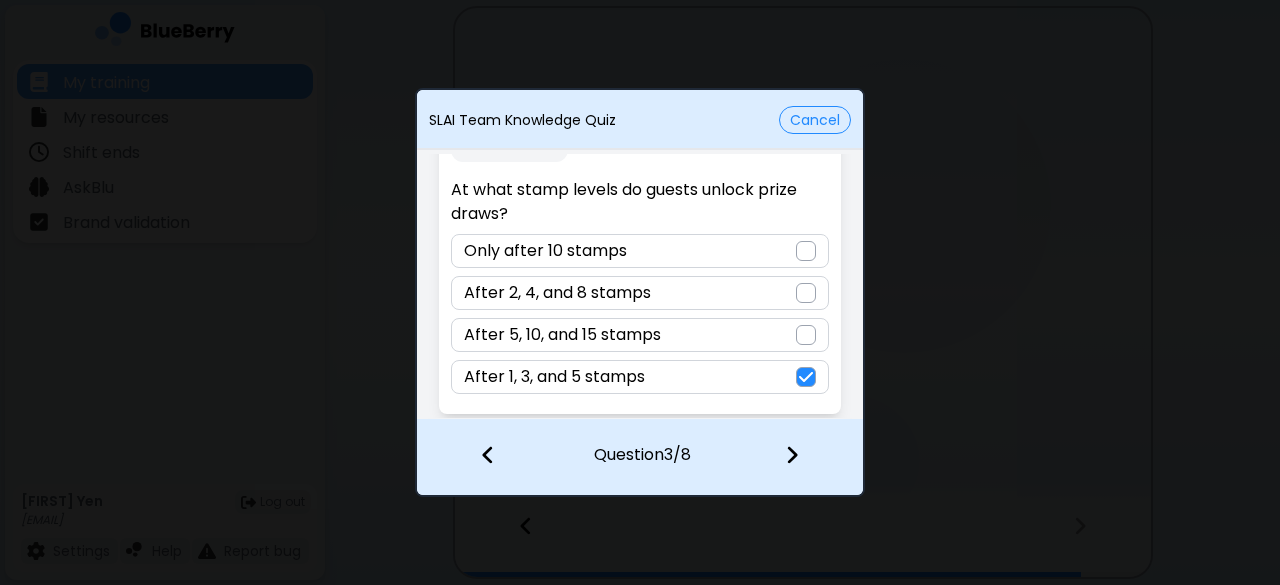 click at bounding box center (792, 455) 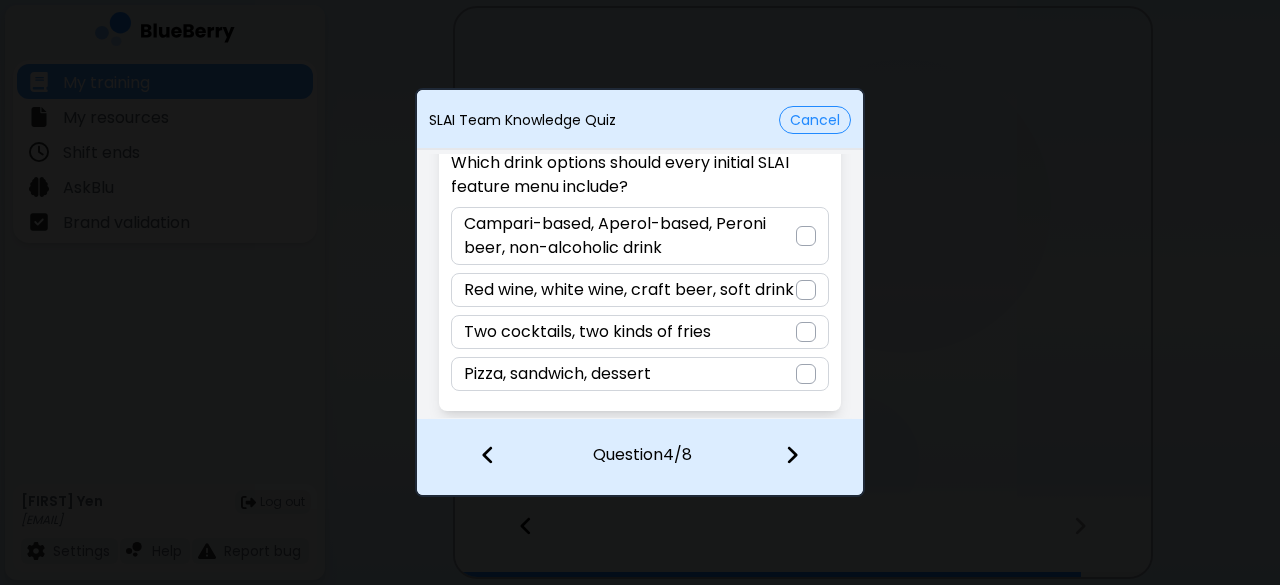 scroll, scrollTop: 94, scrollLeft: 0, axis: vertical 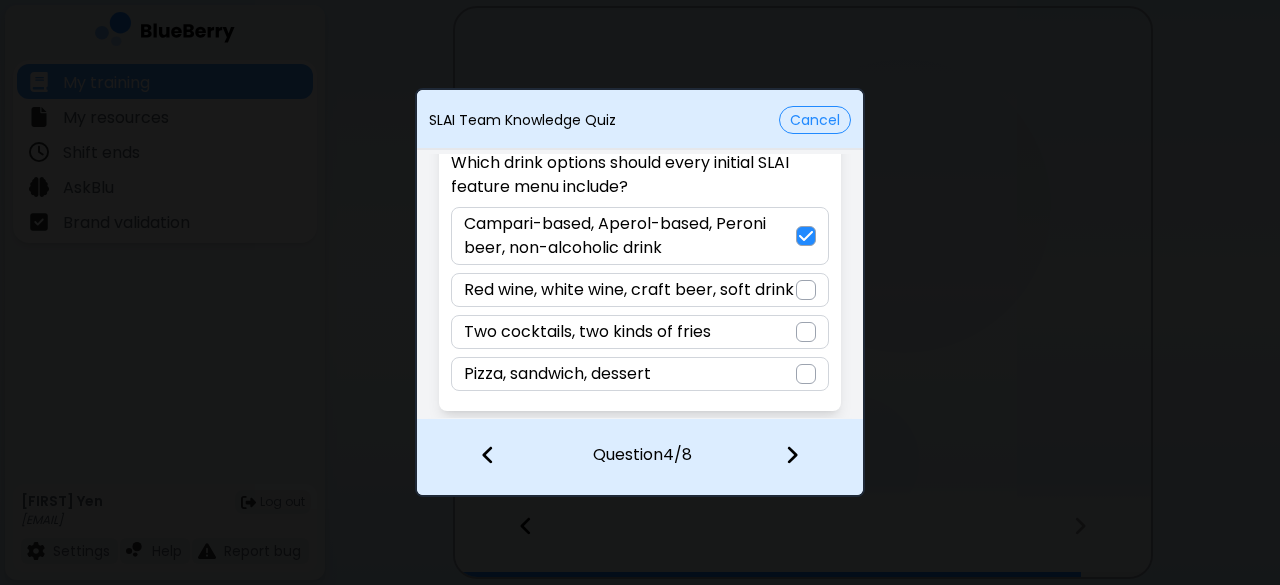 click at bounding box center (792, 455) 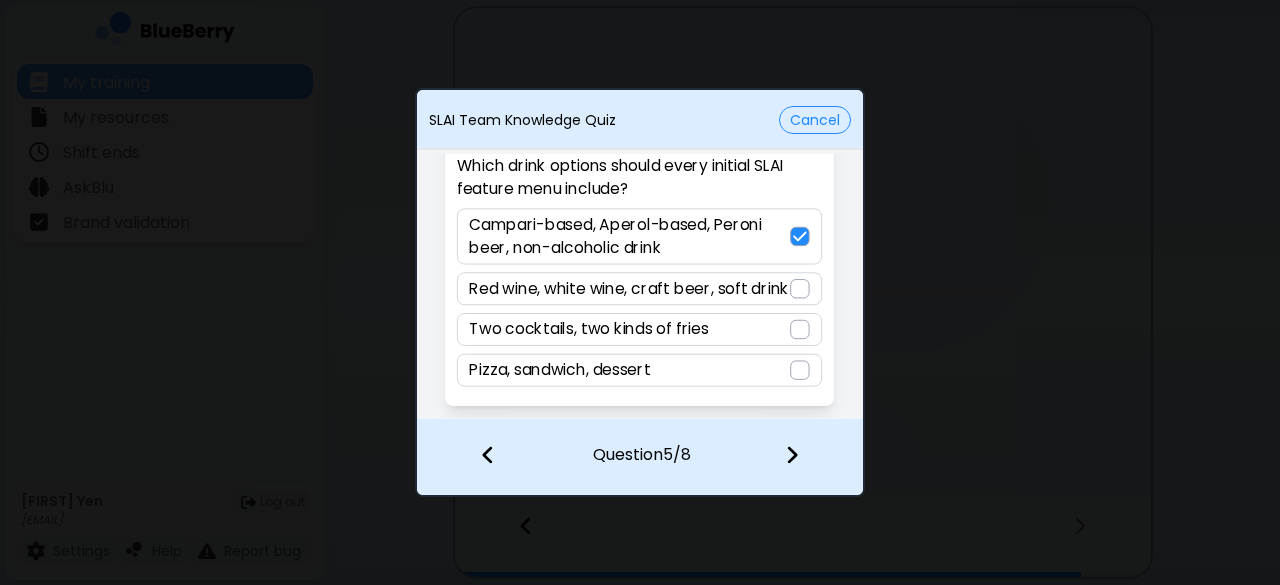 scroll, scrollTop: 46, scrollLeft: 0, axis: vertical 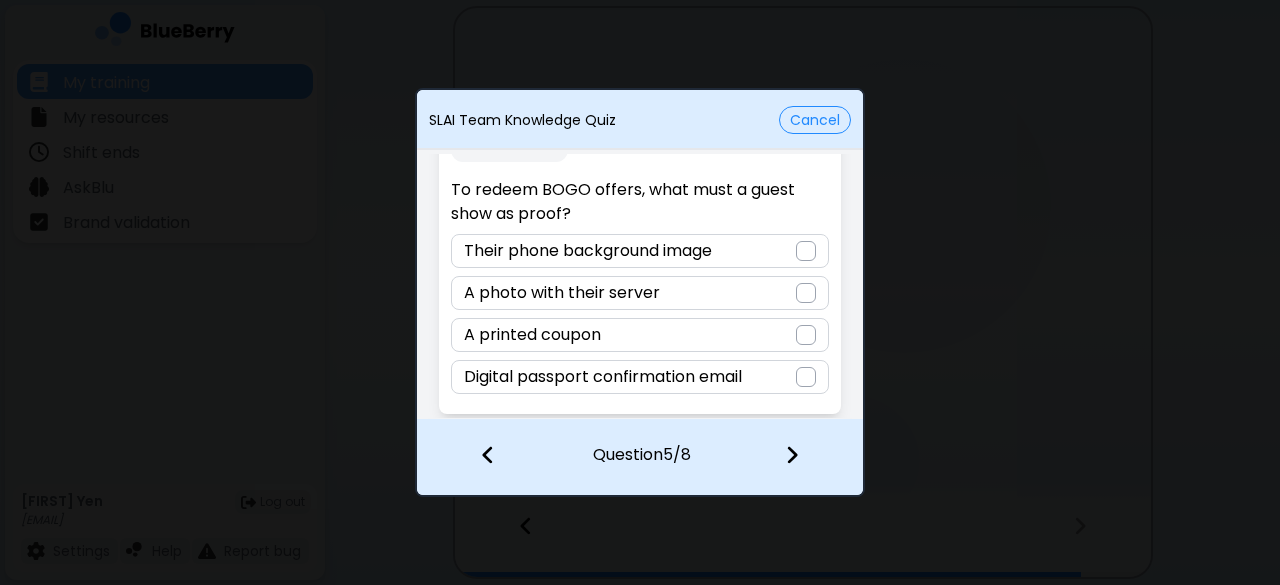click at bounding box center (806, 377) 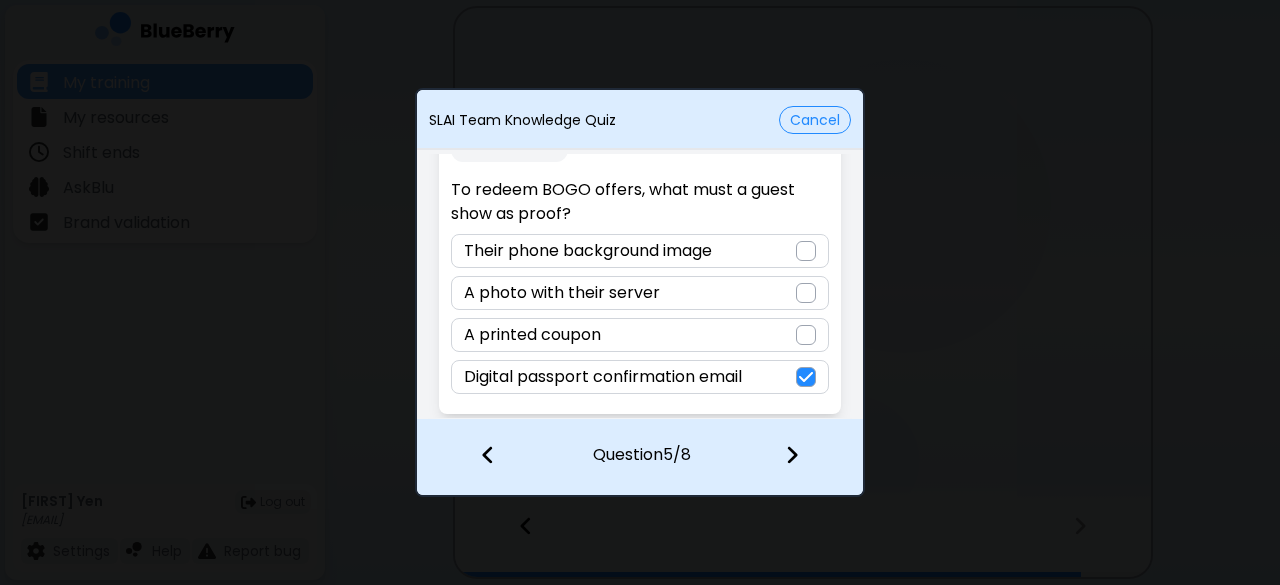 click at bounding box center [804, 457] 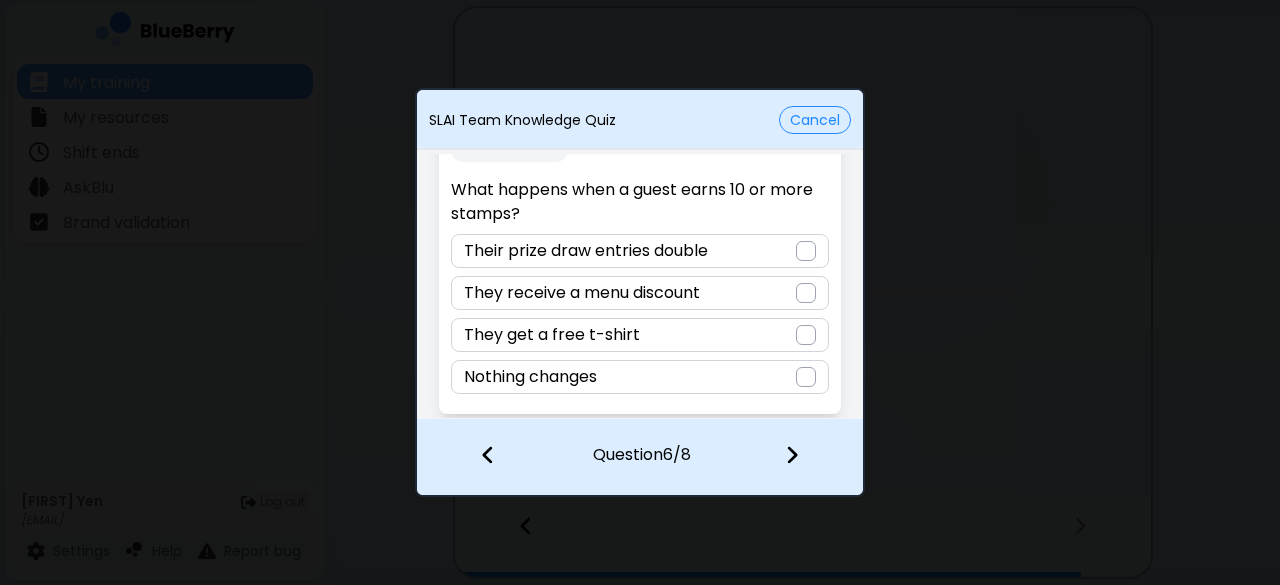 click at bounding box center (806, 251) 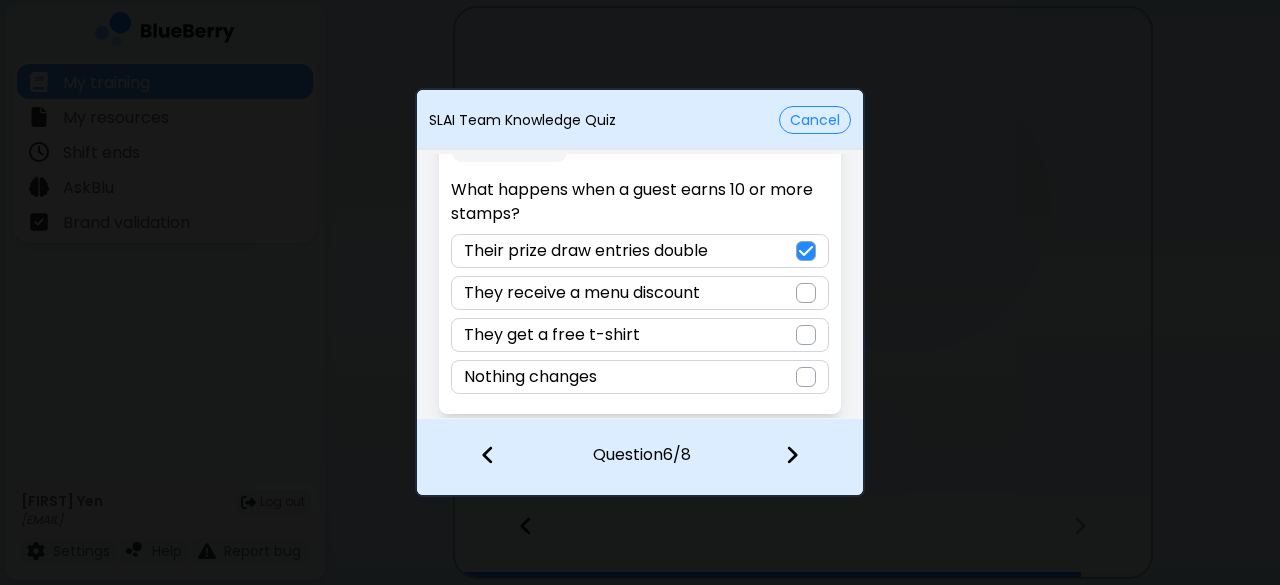 click at bounding box center (792, 455) 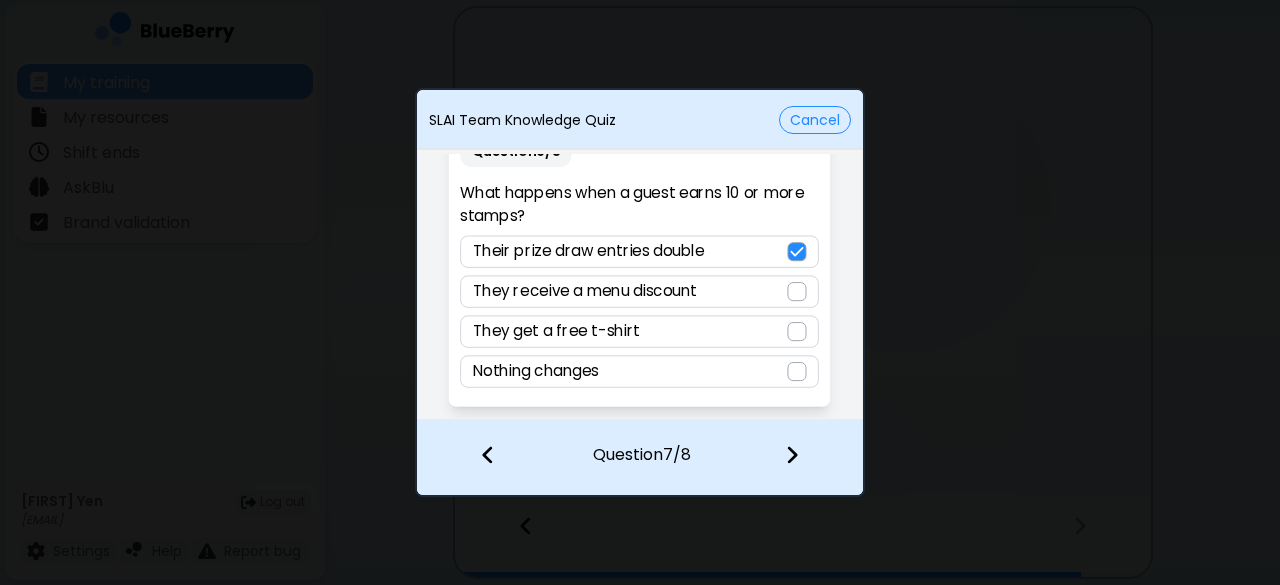 scroll, scrollTop: 20, scrollLeft: 0, axis: vertical 